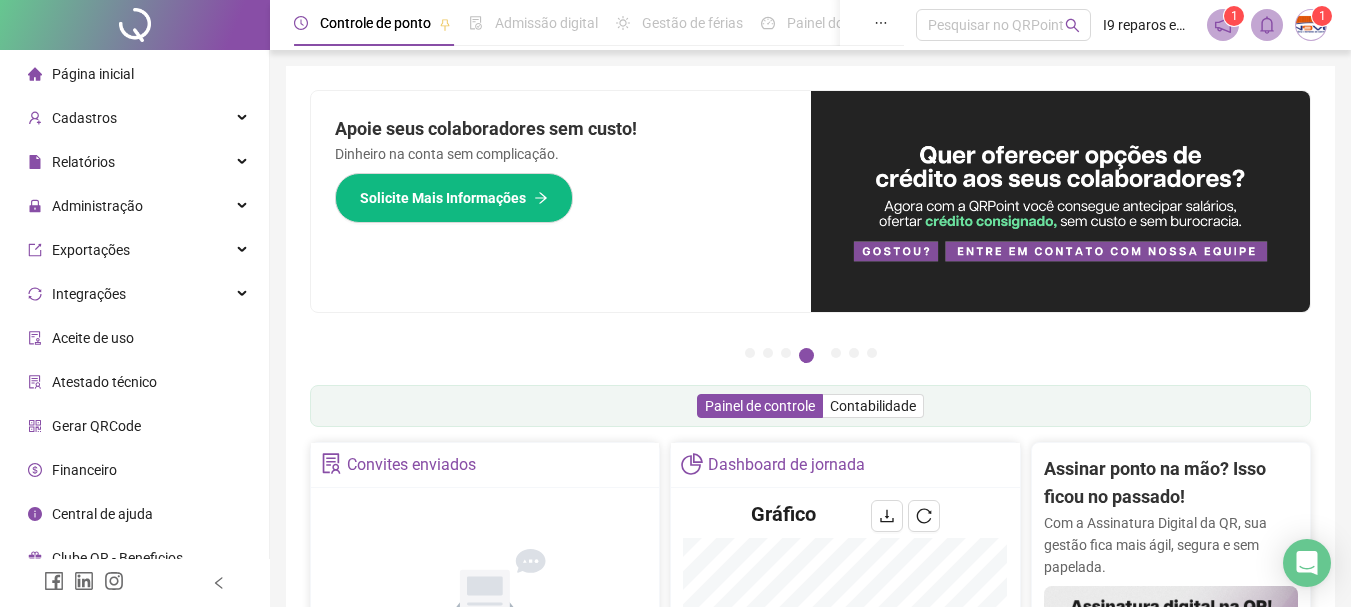 scroll, scrollTop: 415, scrollLeft: 0, axis: vertical 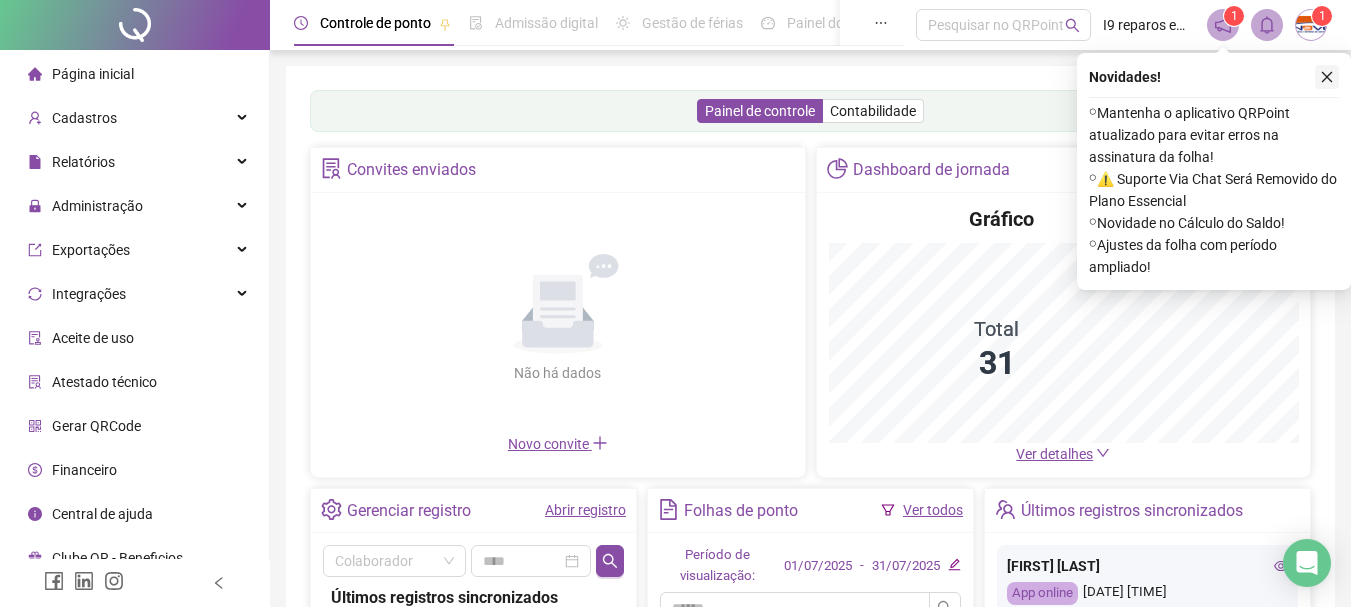 click at bounding box center (1327, 77) 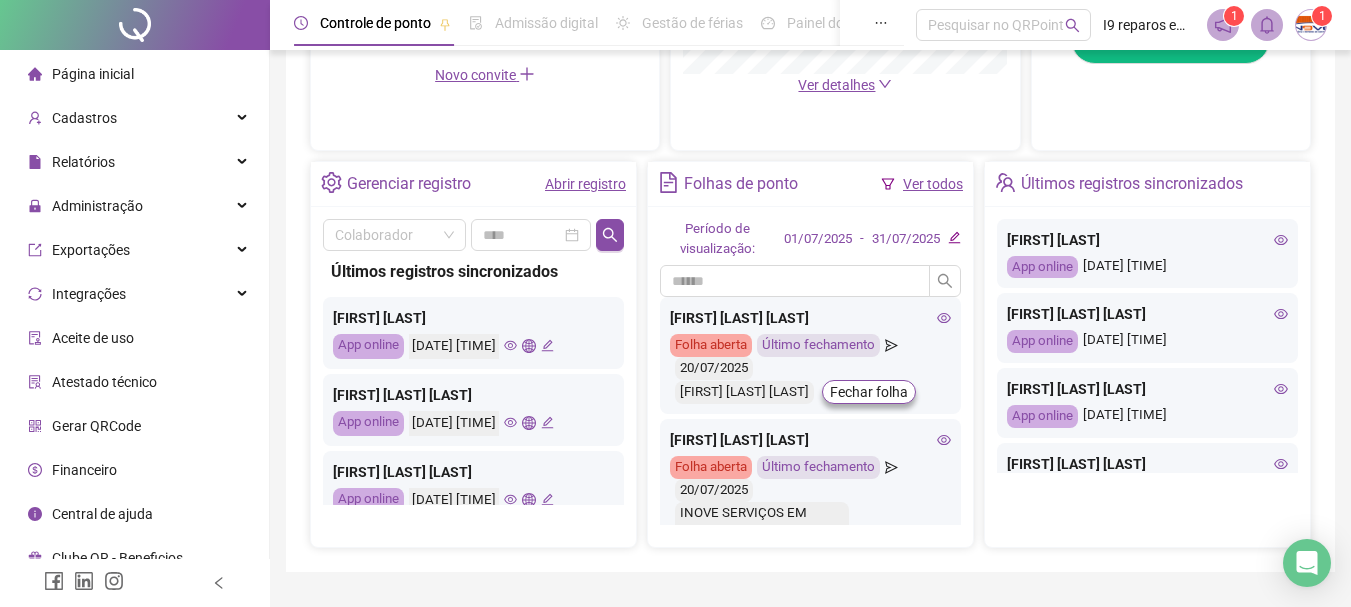 scroll, scrollTop: 700, scrollLeft: 0, axis: vertical 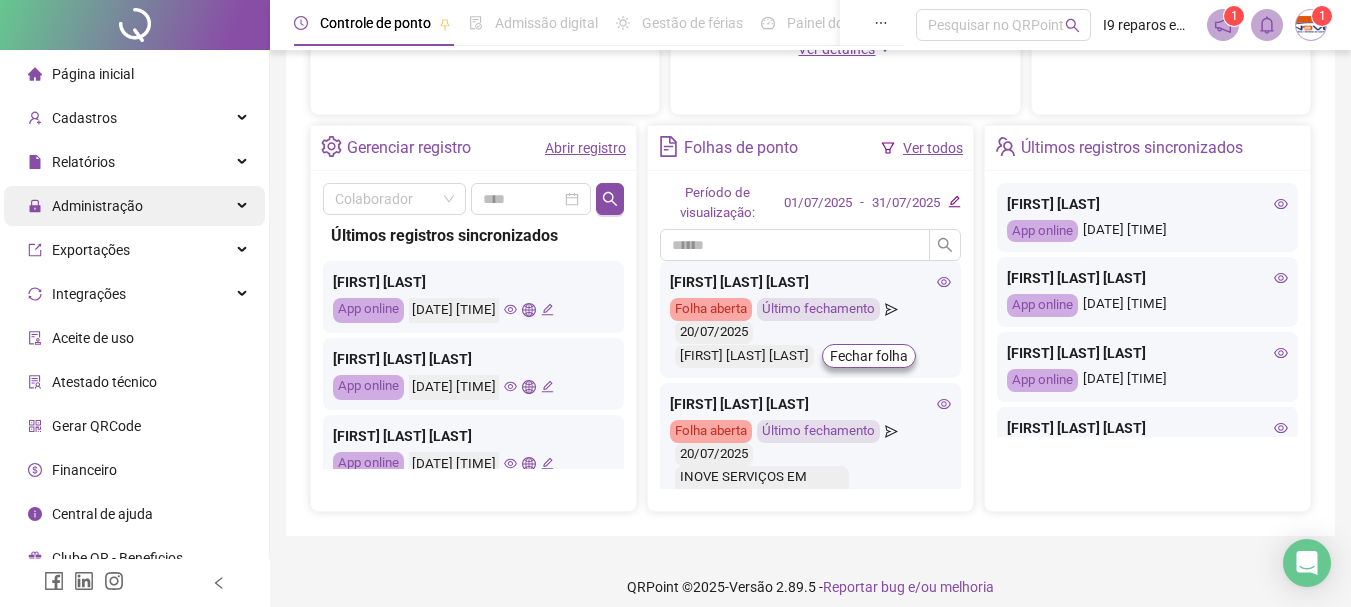 click on "Administração" at bounding box center [134, 206] 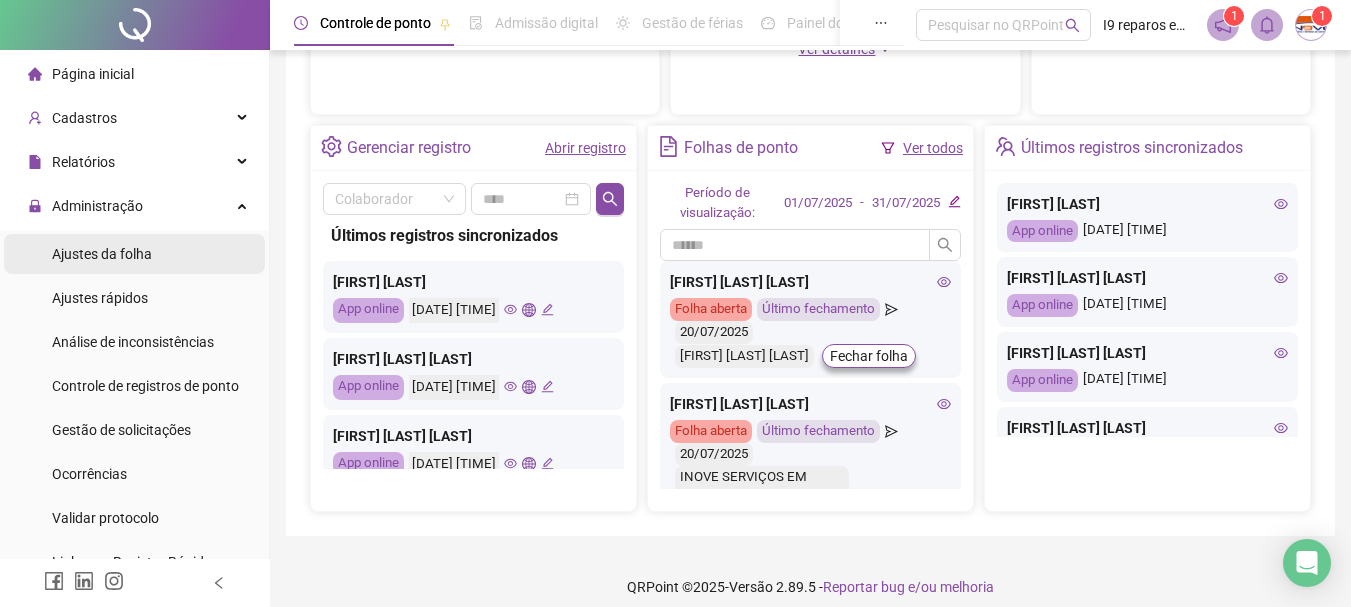 click on "Ajustes da folha" at bounding box center [102, 254] 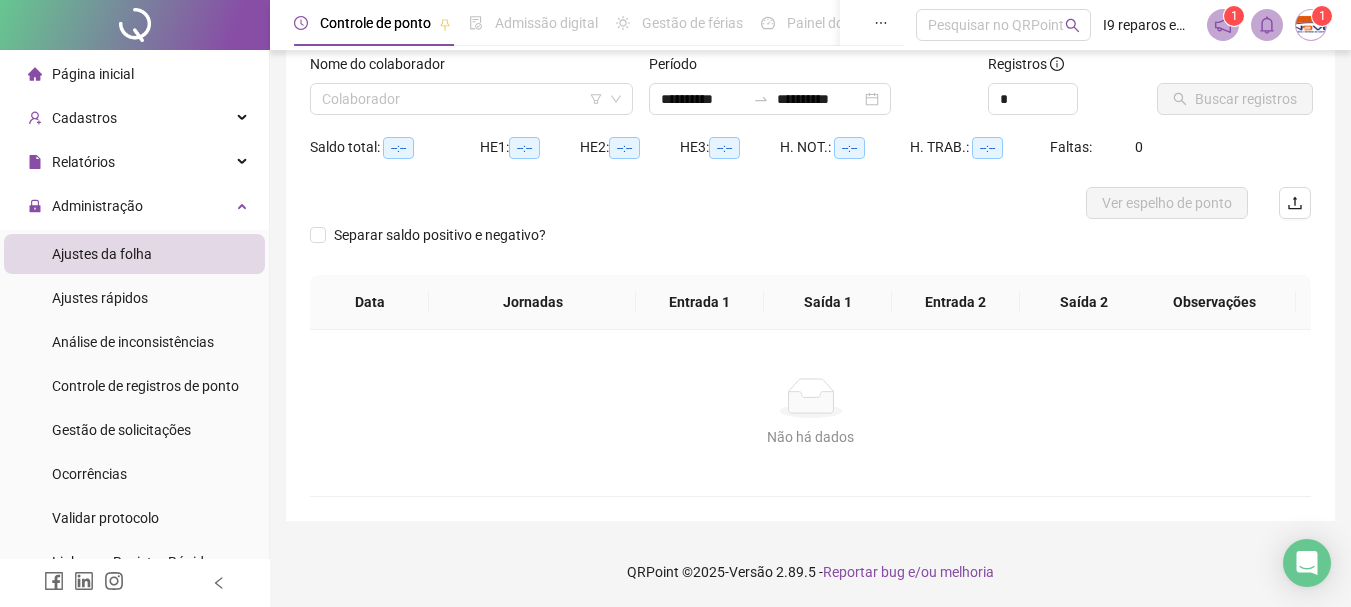 scroll, scrollTop: 131, scrollLeft: 0, axis: vertical 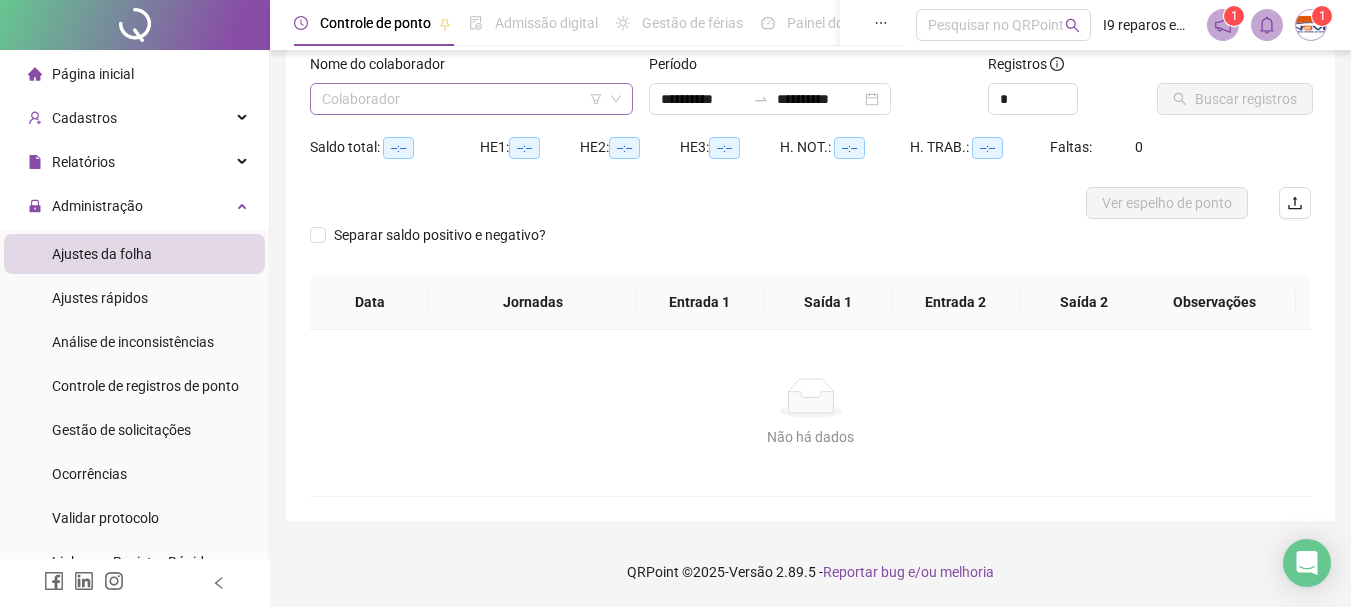click at bounding box center [462, 99] 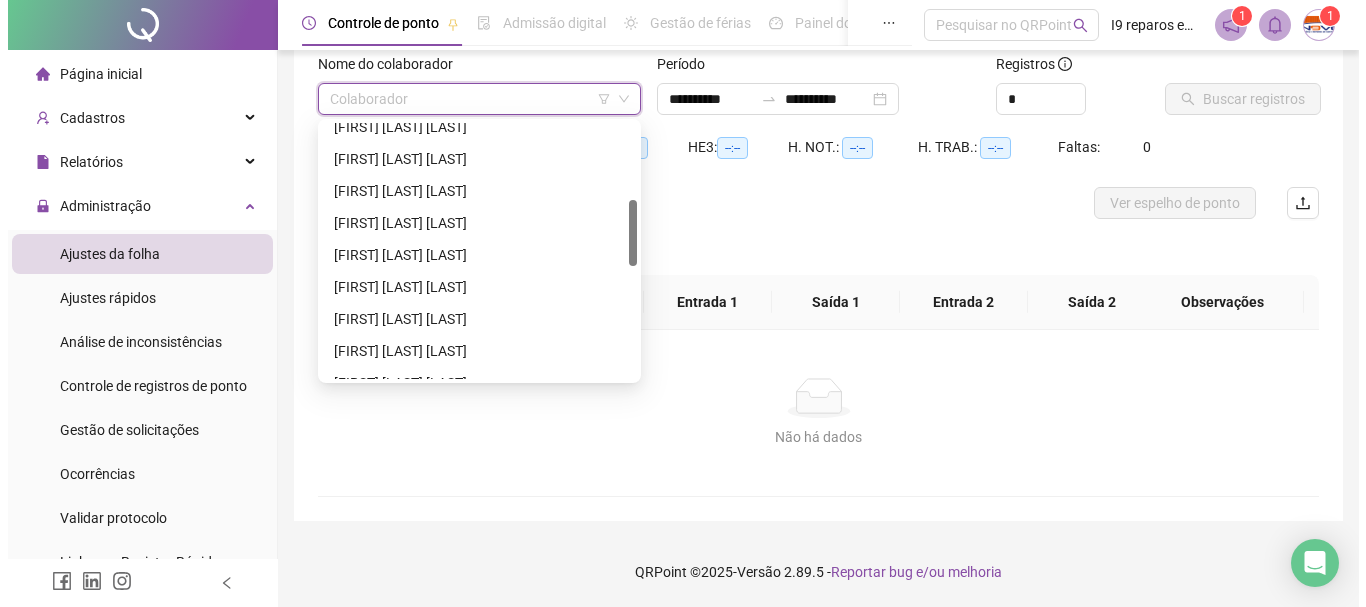 scroll, scrollTop: 500, scrollLeft: 0, axis: vertical 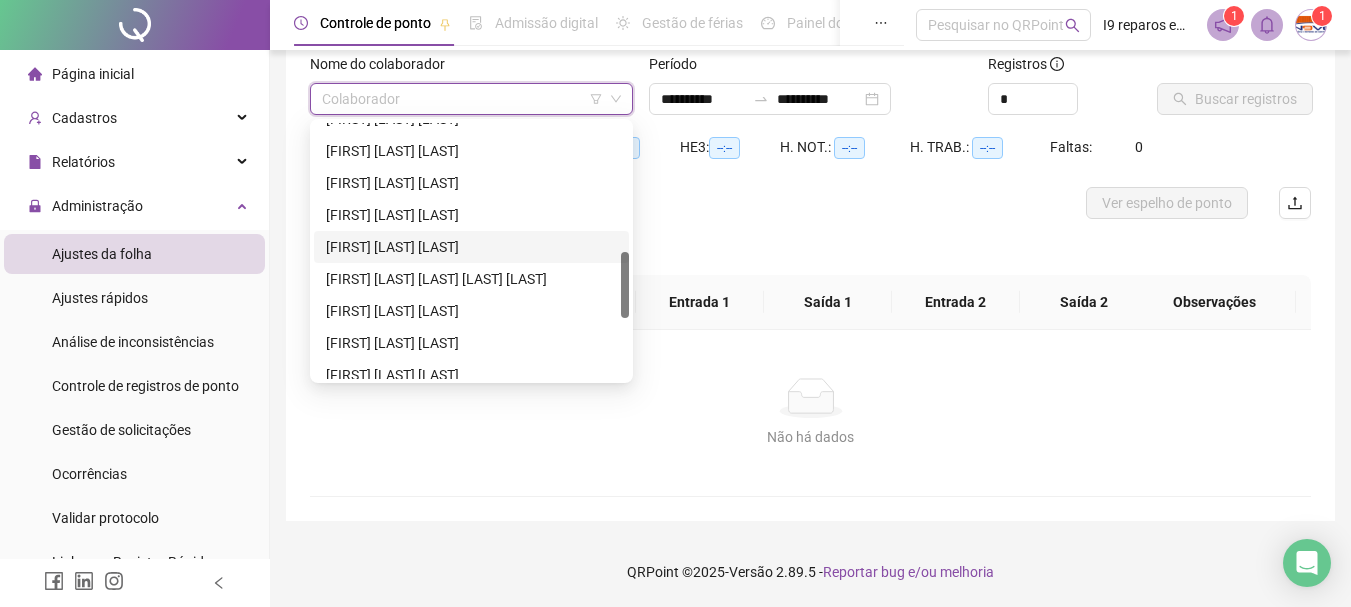 click on "[FIRST] [LAST] [LAST]" at bounding box center [471, 247] 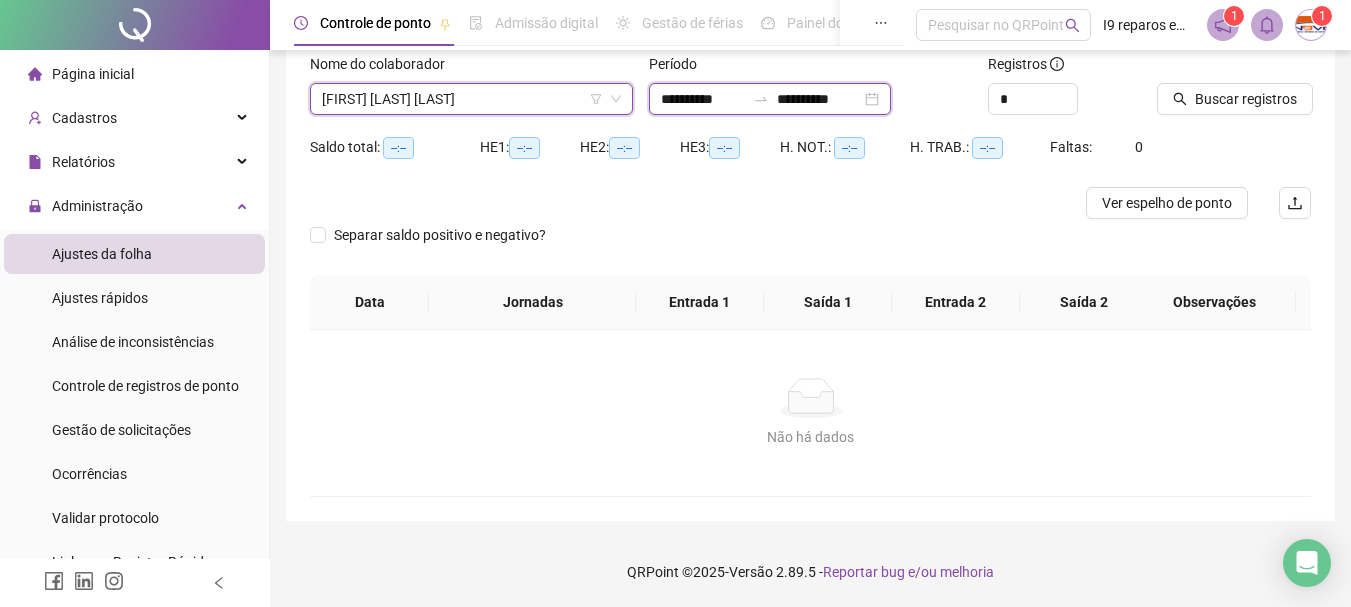 click on "**********" at bounding box center (703, 99) 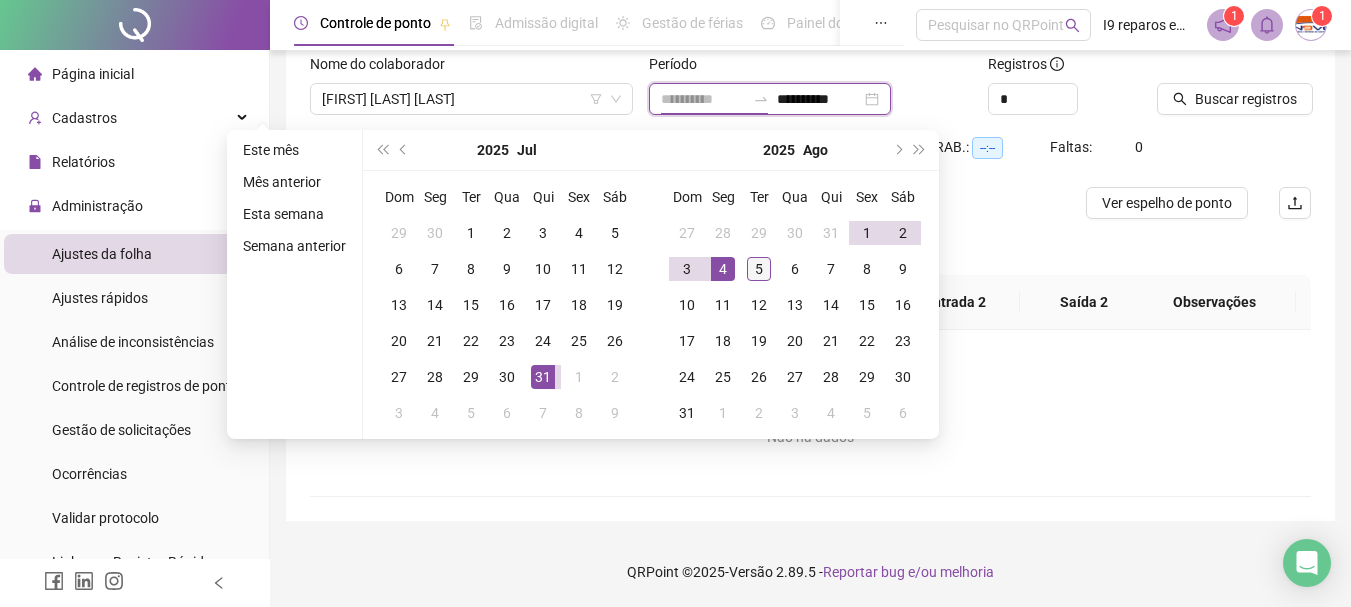 type on "**********" 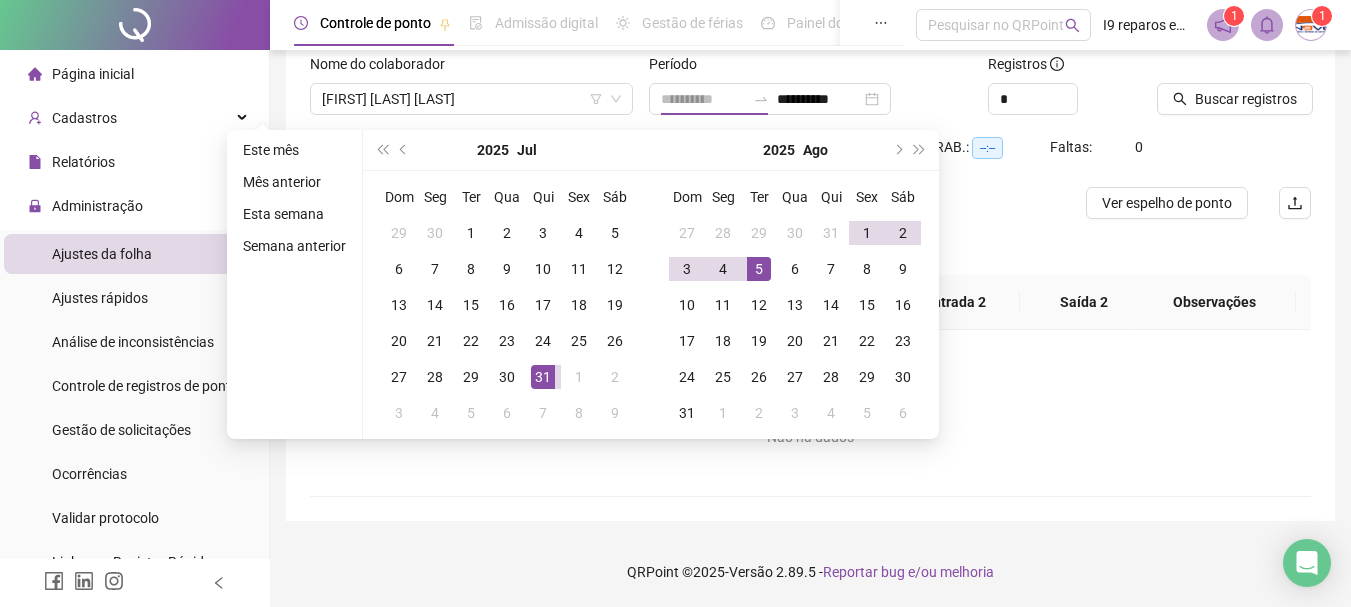 click on "5" at bounding box center [759, 269] 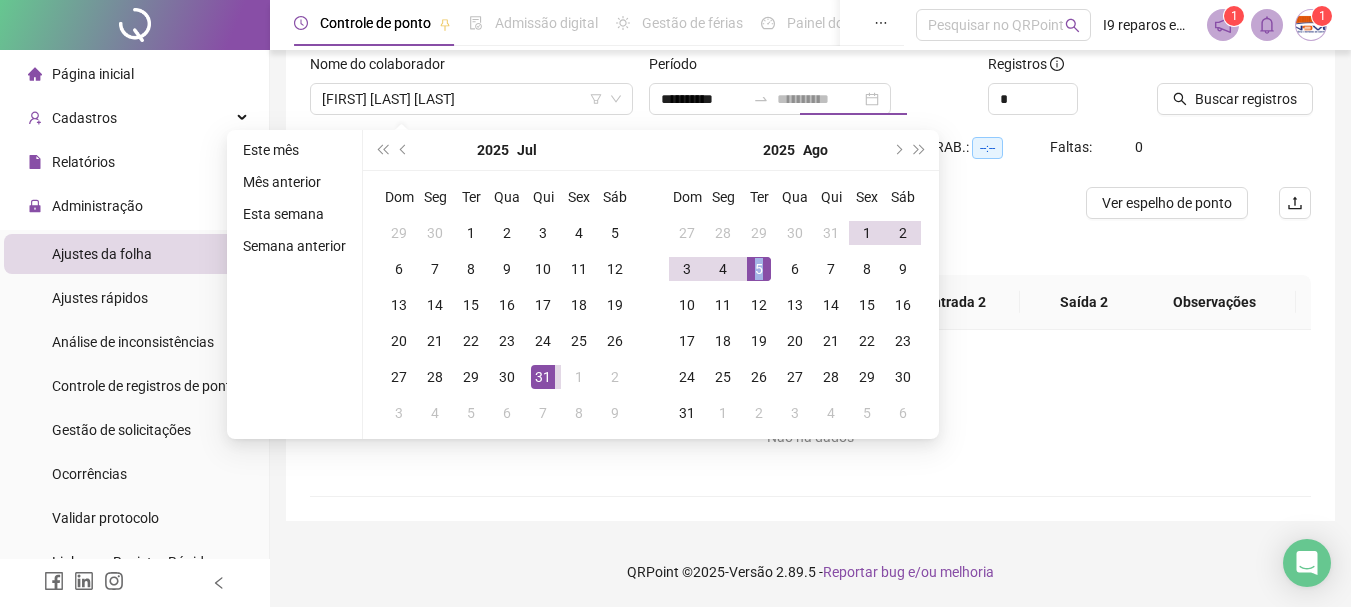 click on "5" at bounding box center [759, 269] 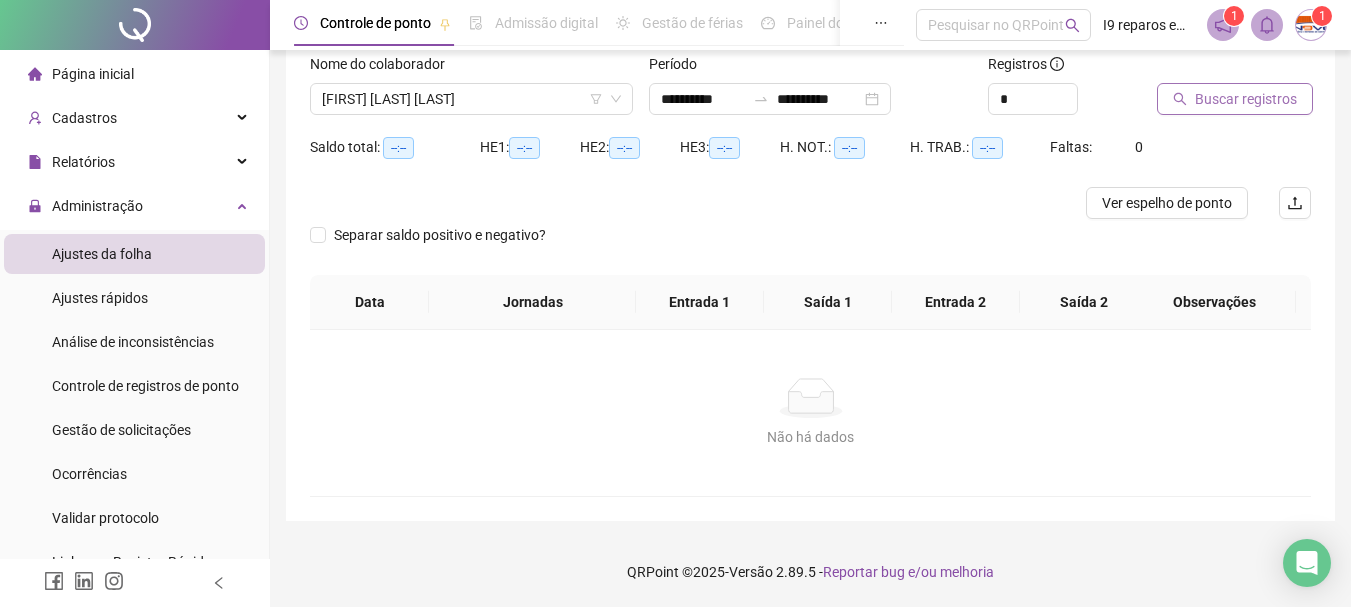 click on "Buscar registros" at bounding box center (1246, 99) 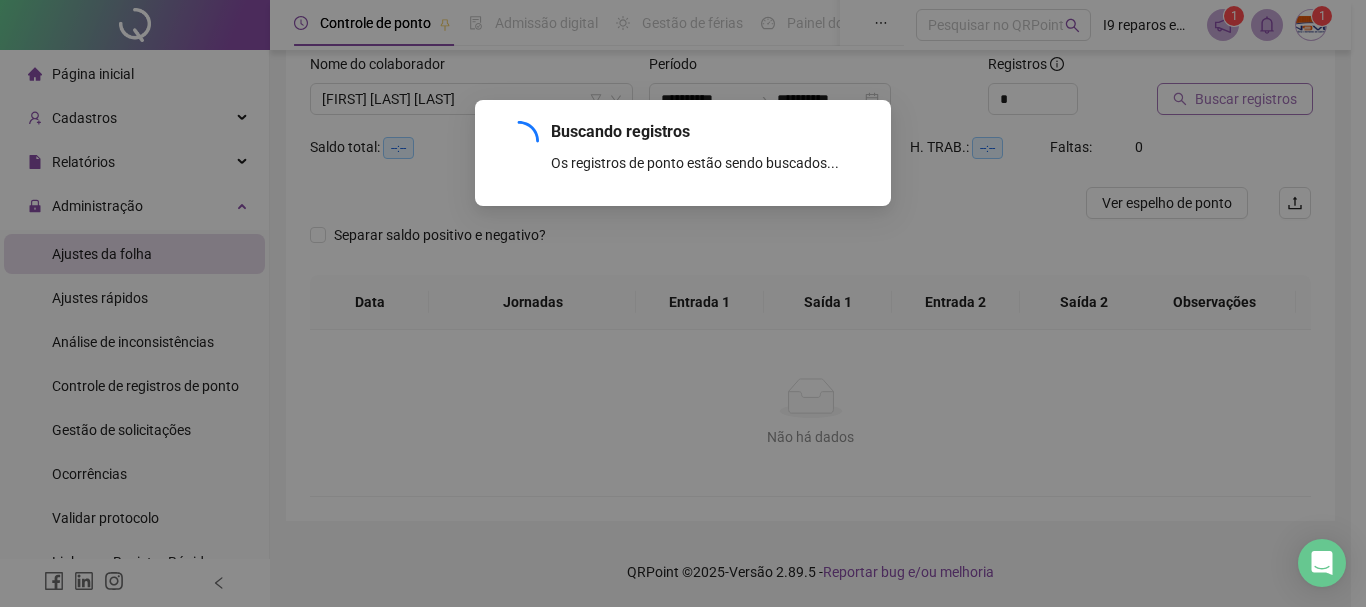 scroll, scrollTop: 29, scrollLeft: 0, axis: vertical 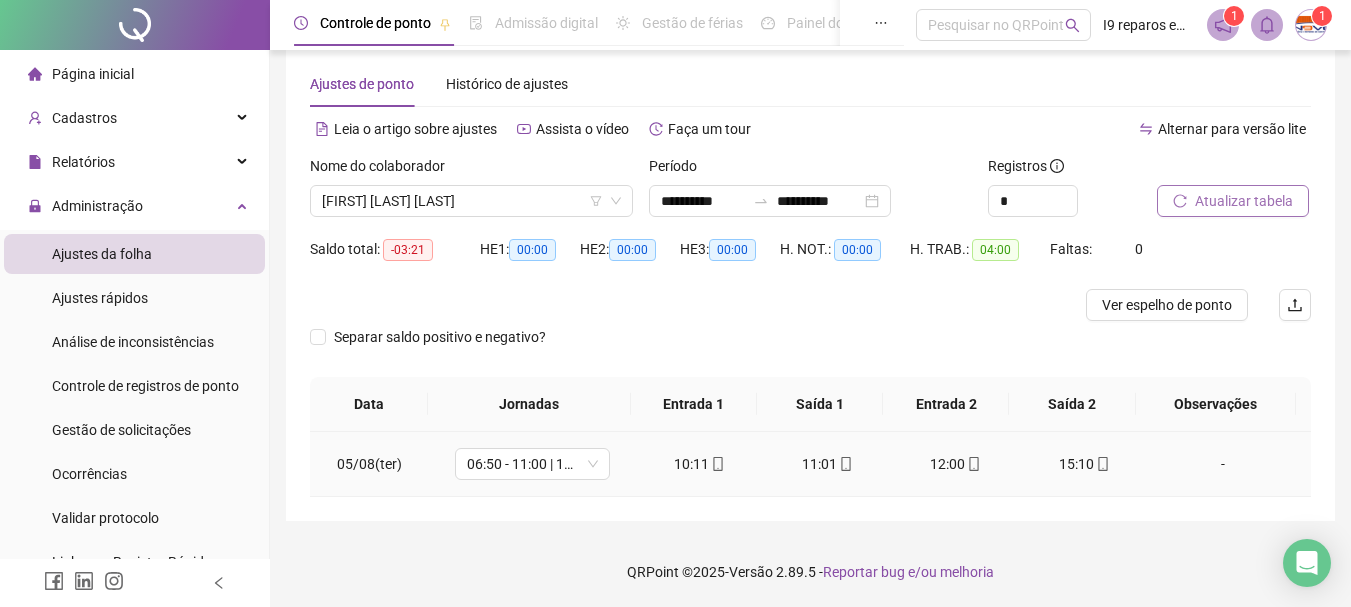 click on "-" at bounding box center [1223, 464] 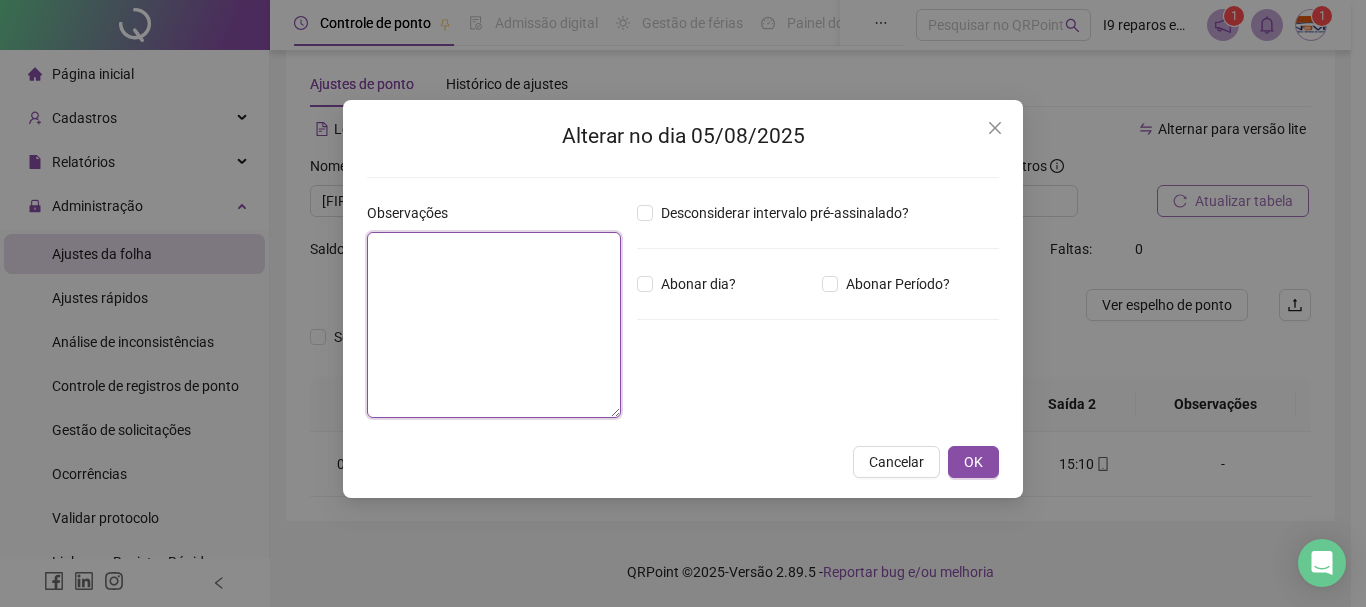 click at bounding box center (494, 325) 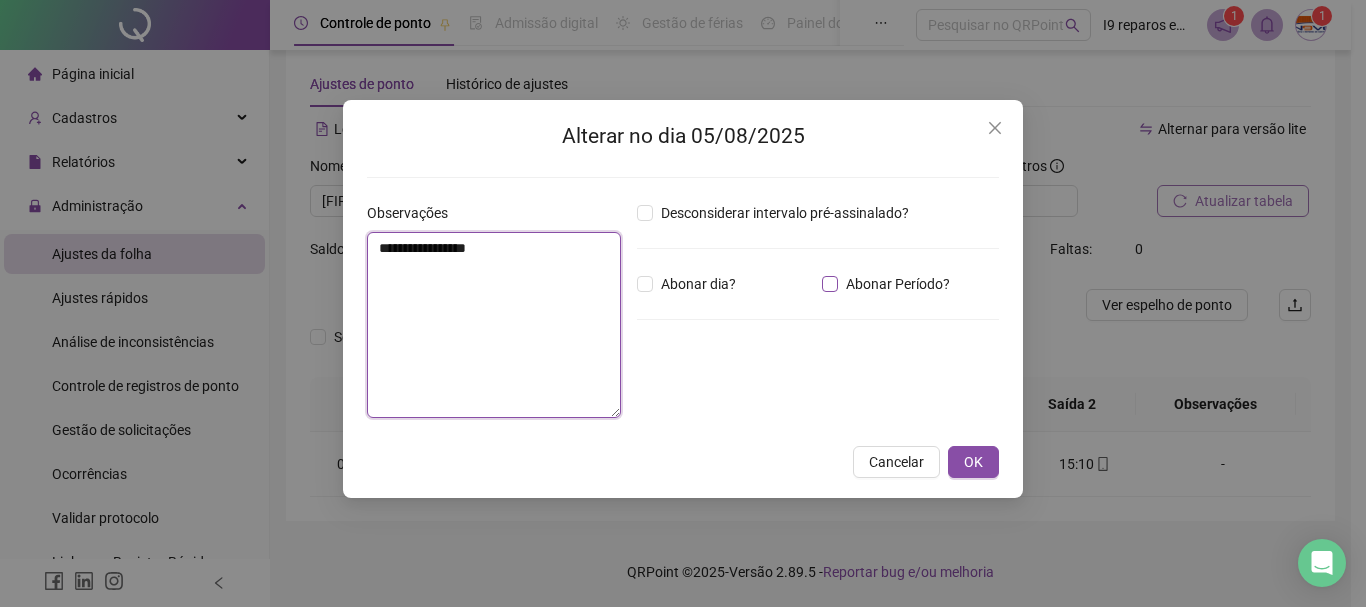type on "**********" 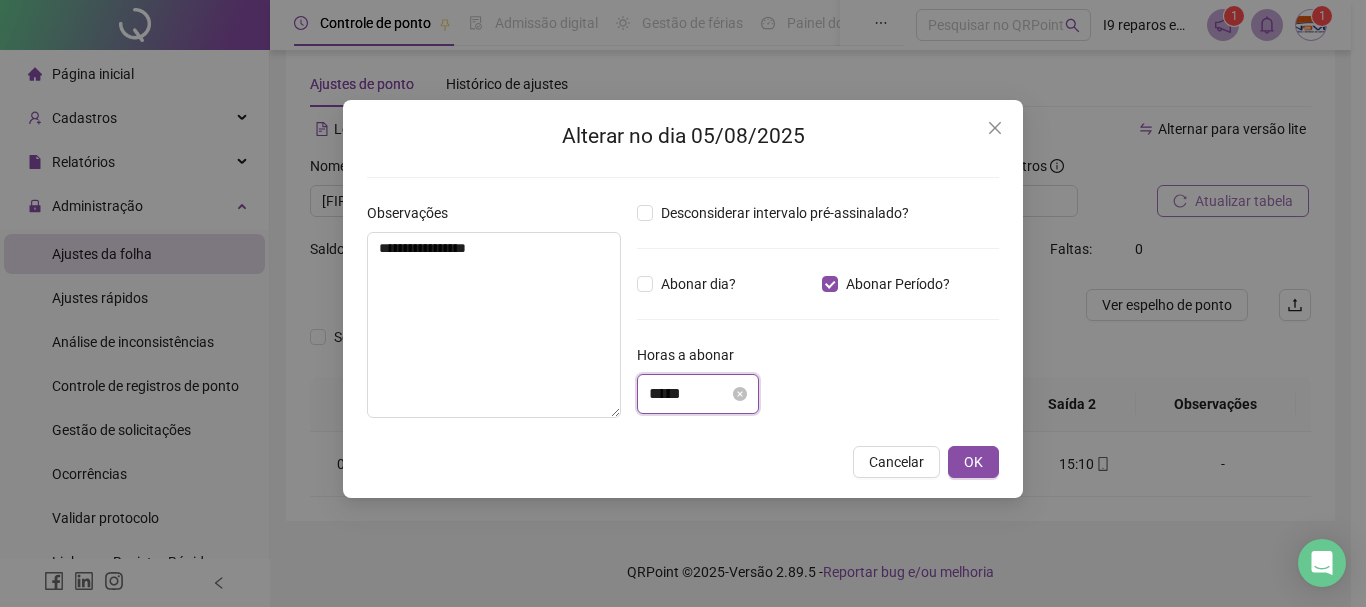 click on "*****" at bounding box center (689, 394) 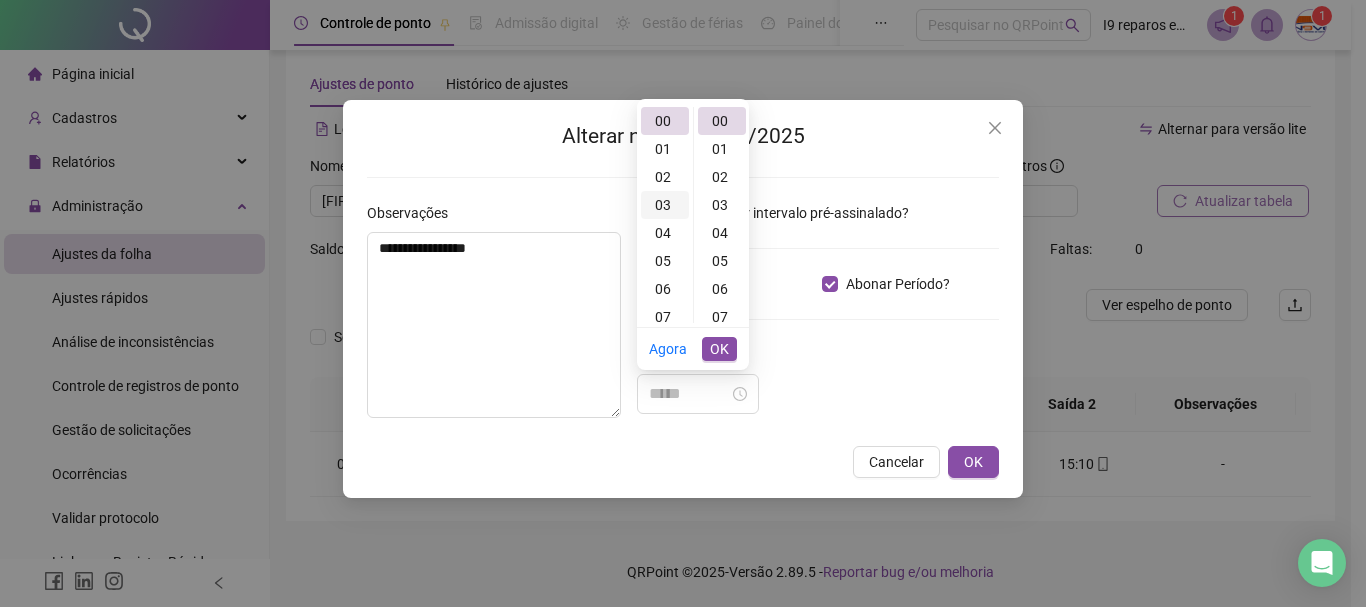 click on "03" at bounding box center (665, 205) 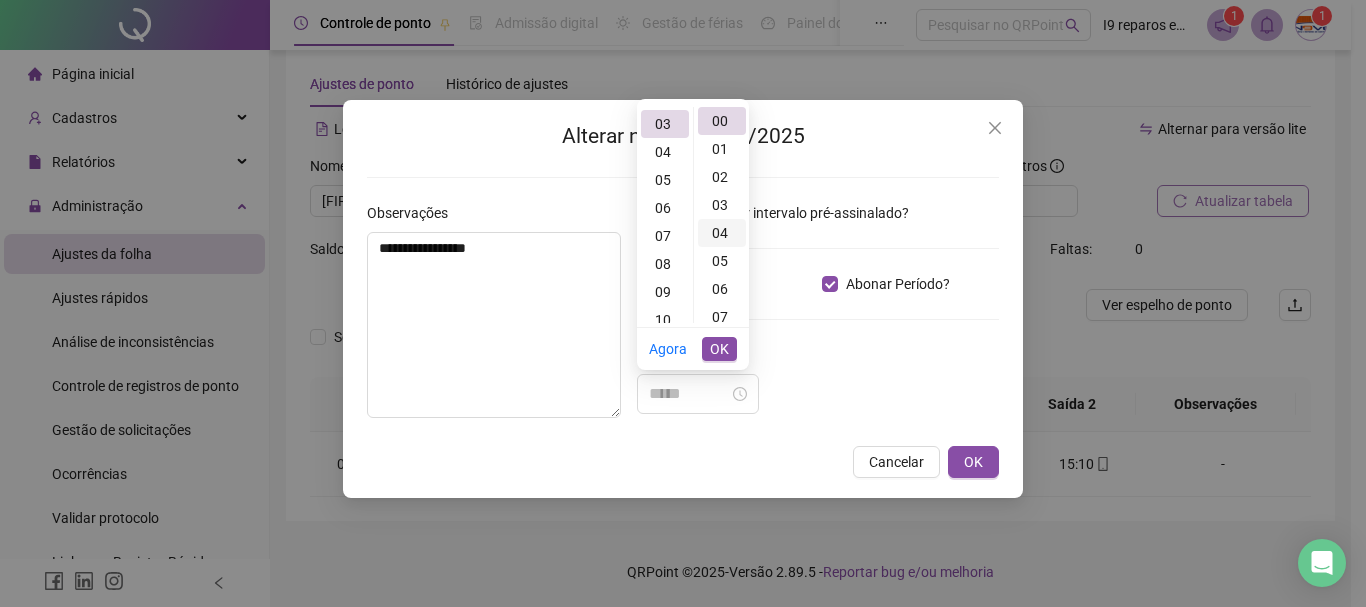 scroll, scrollTop: 84, scrollLeft: 0, axis: vertical 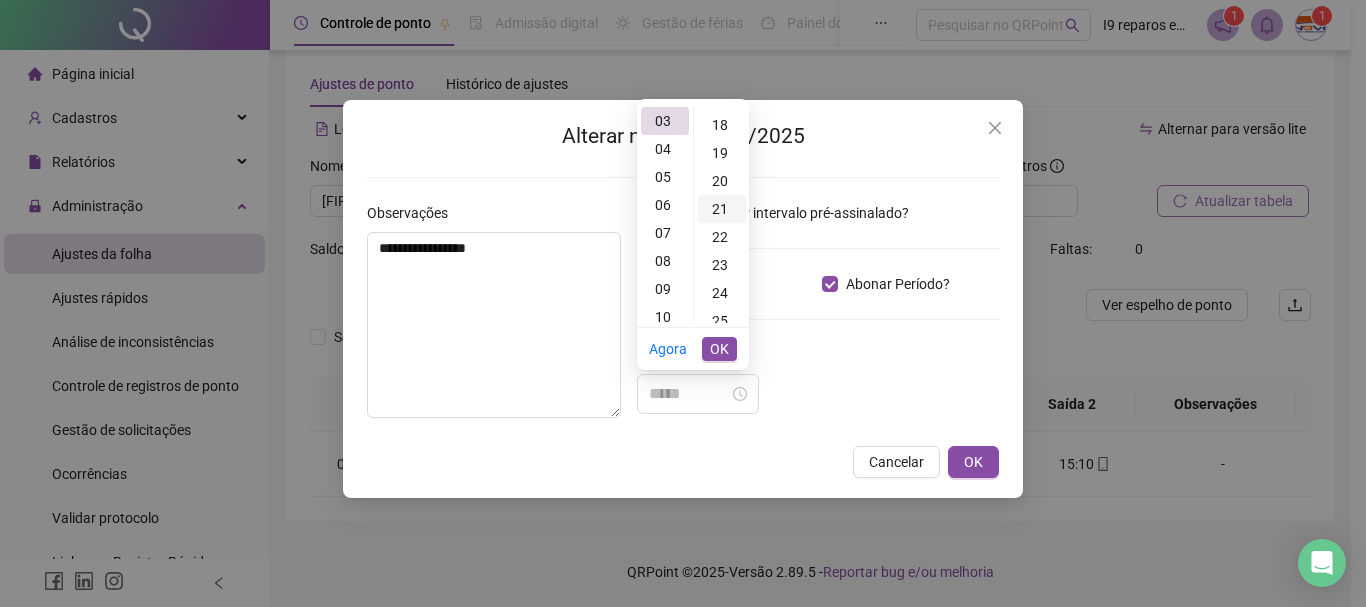 click on "21" at bounding box center (722, 209) 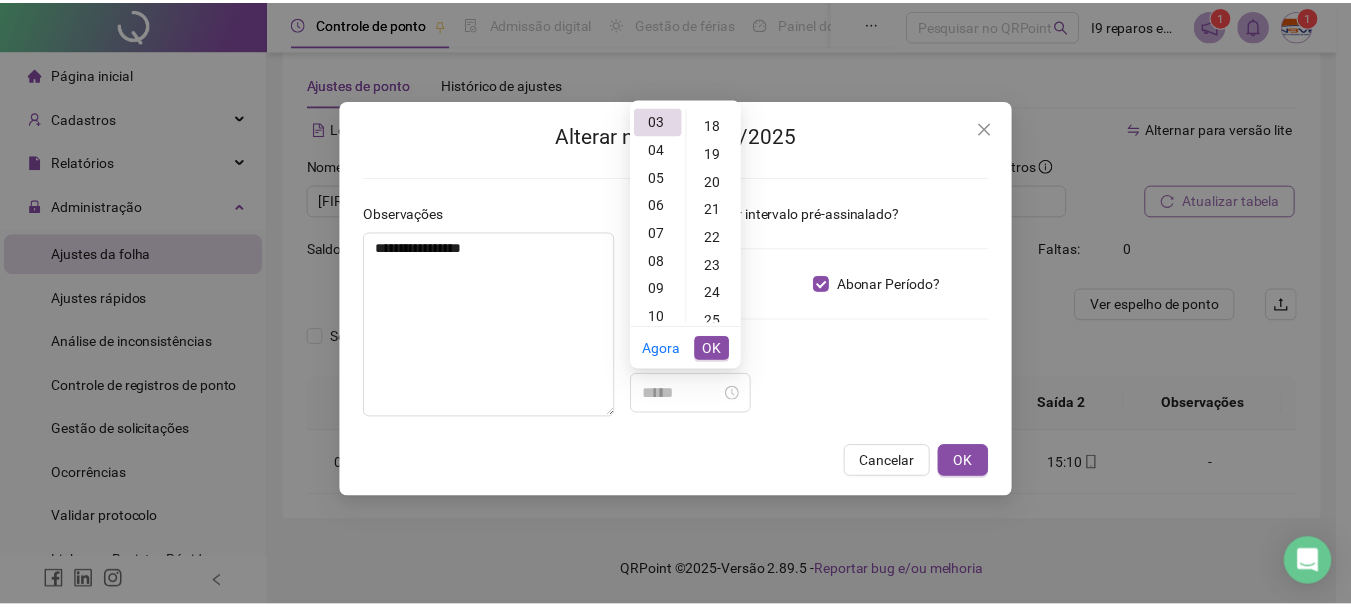 scroll, scrollTop: 588, scrollLeft: 0, axis: vertical 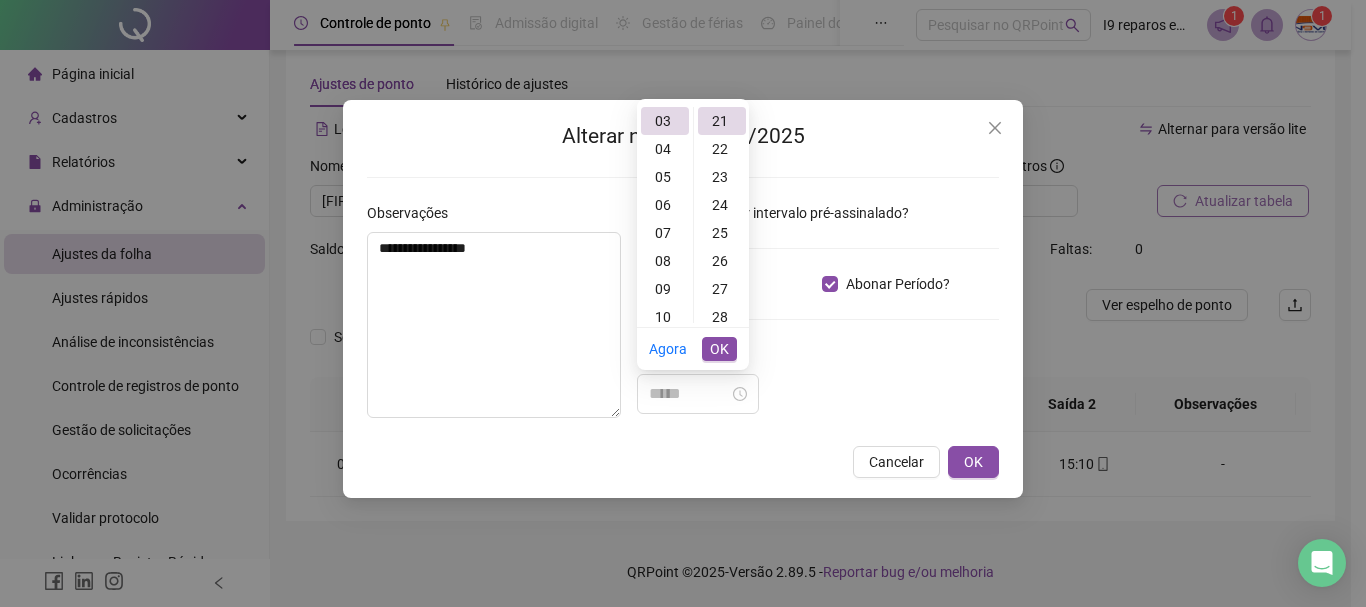 type on "*****" 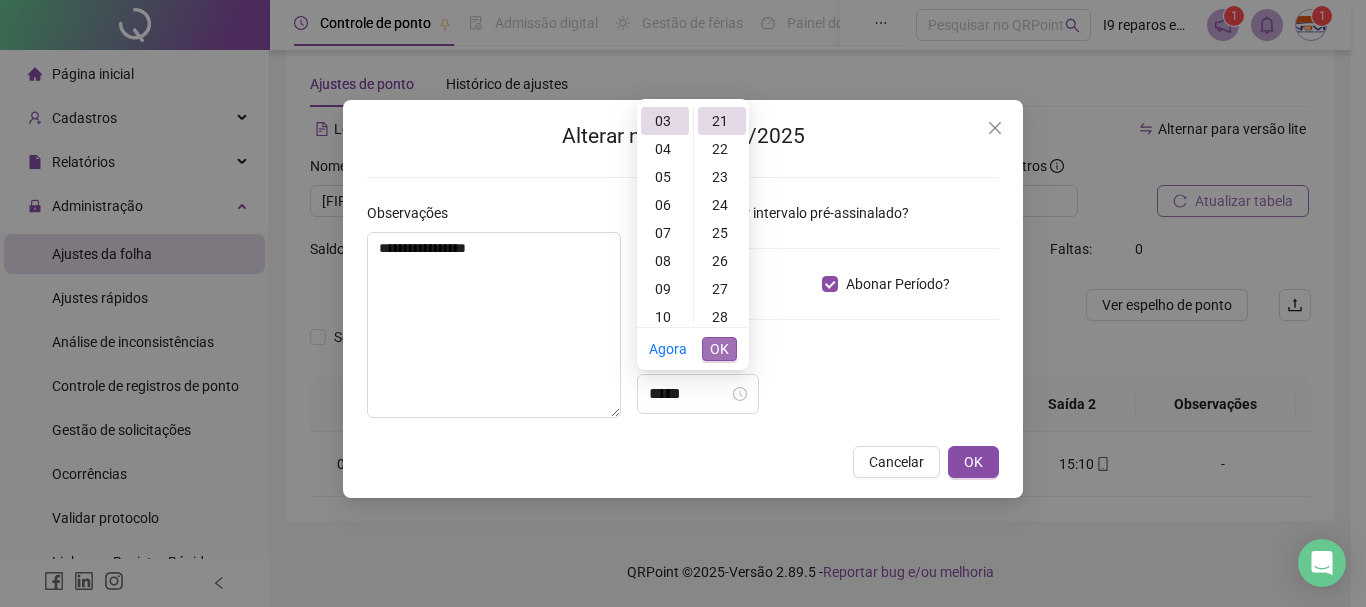 click on "OK" at bounding box center (719, 349) 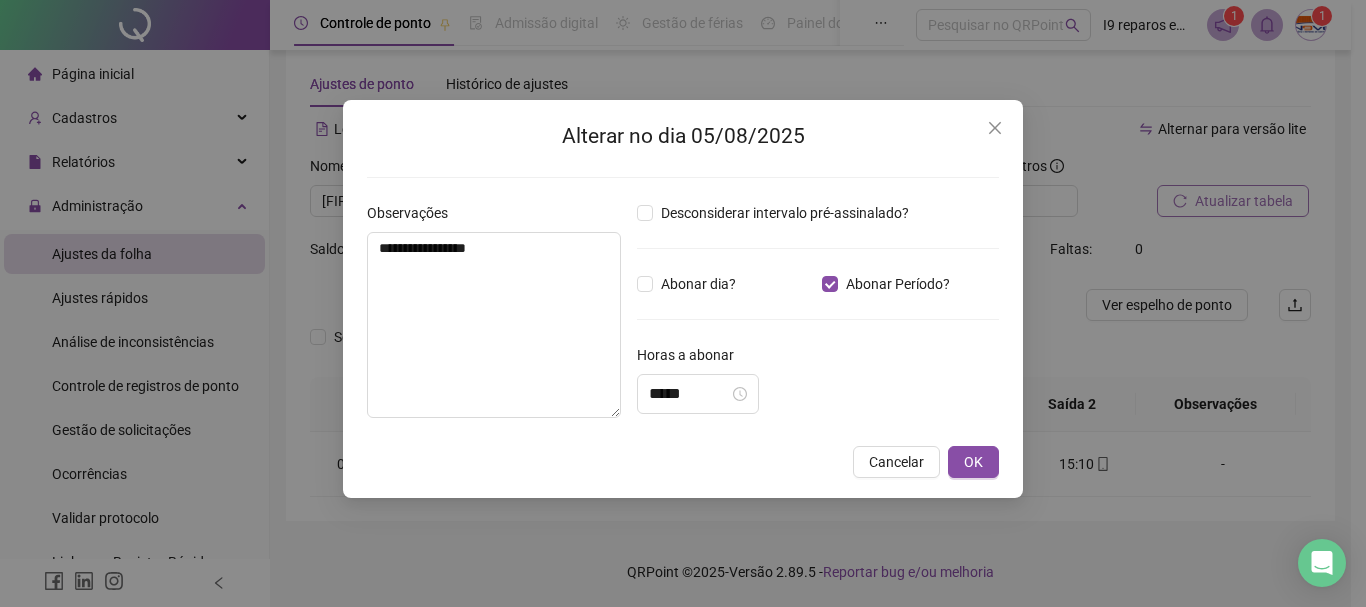 drag, startPoint x: 818, startPoint y: 343, endPoint x: 890, endPoint y: 390, distance: 85.98256 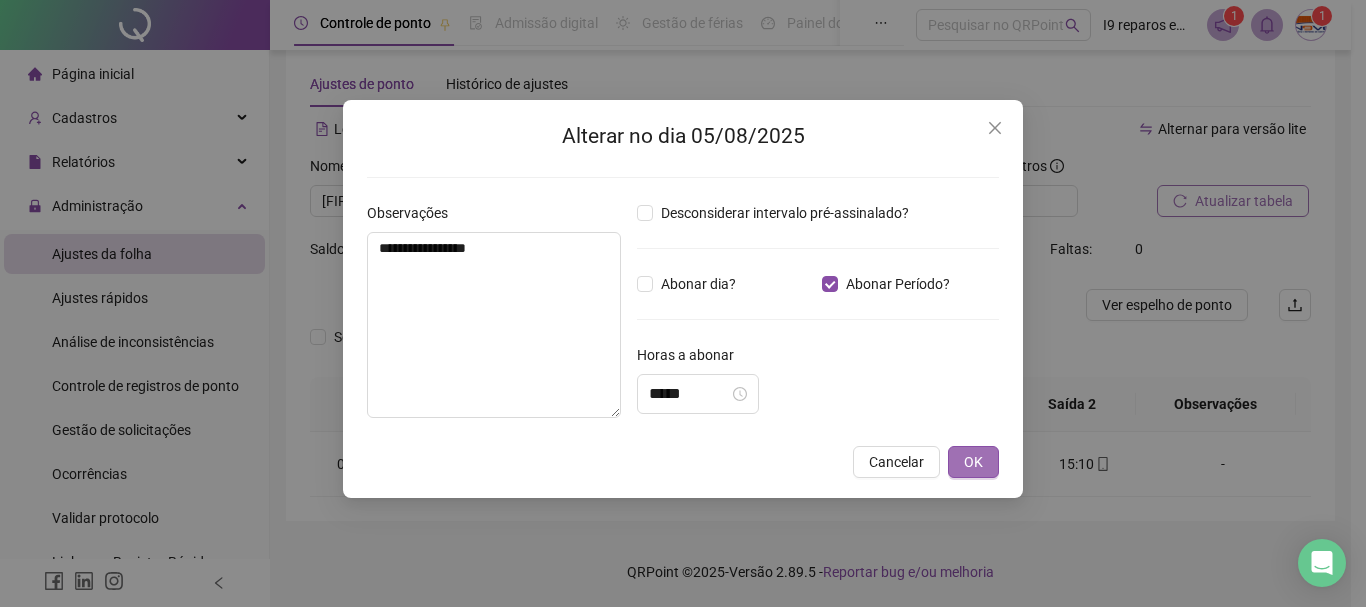 click on "OK" at bounding box center [973, 462] 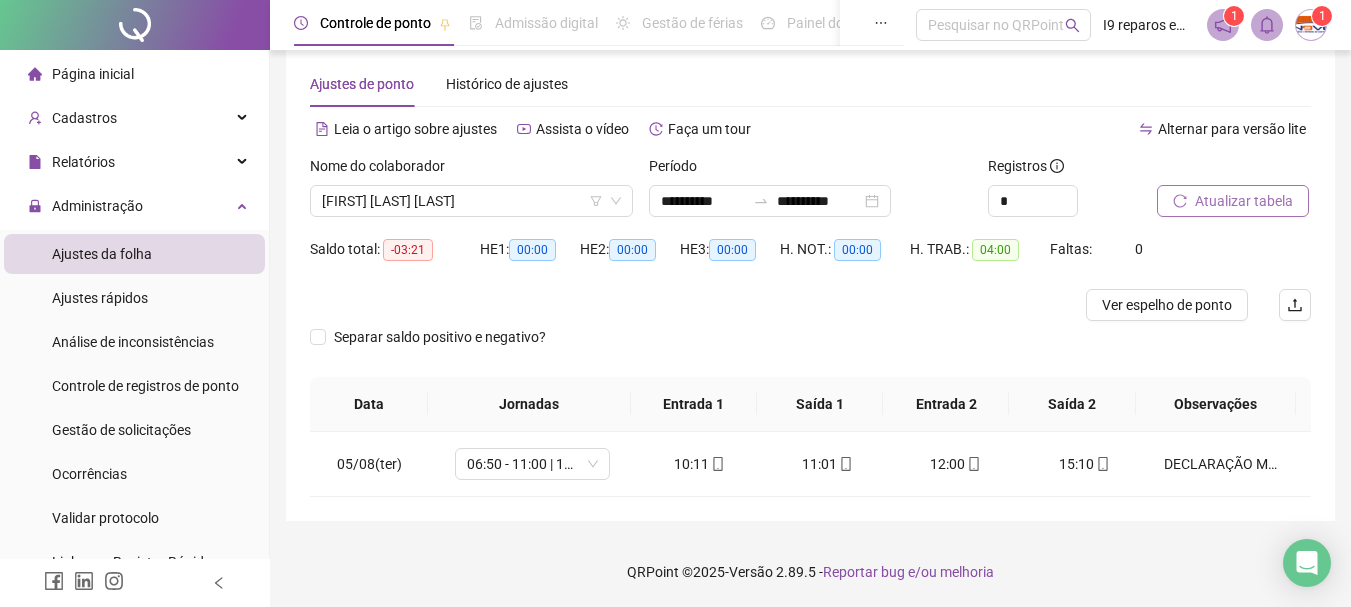 click on "Atualizar tabela" at bounding box center (1244, 201) 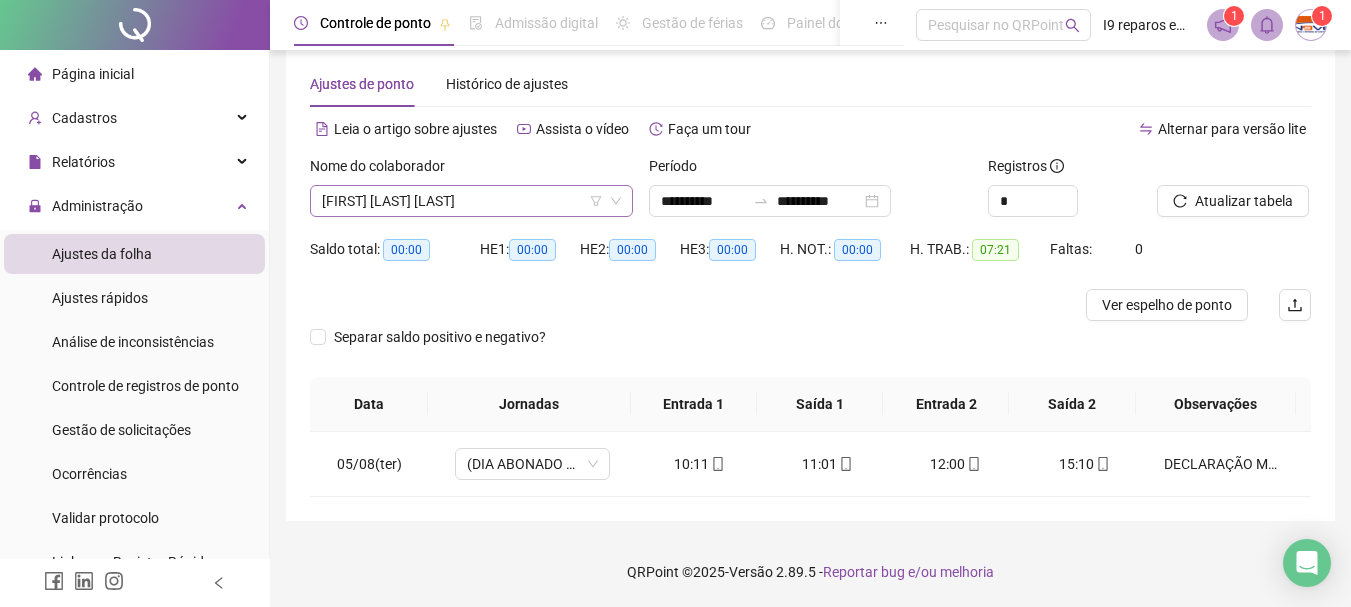 click on "[FIRST] [LAST] [LAST]" at bounding box center (471, 201) 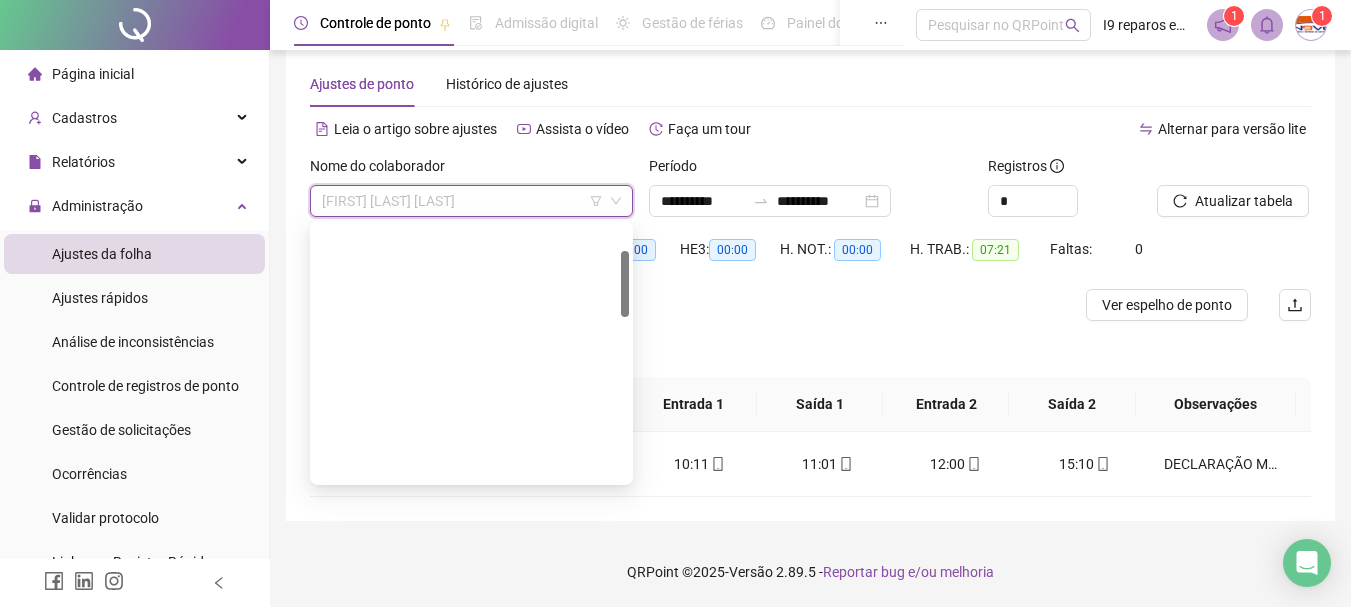 scroll, scrollTop: 0, scrollLeft: 0, axis: both 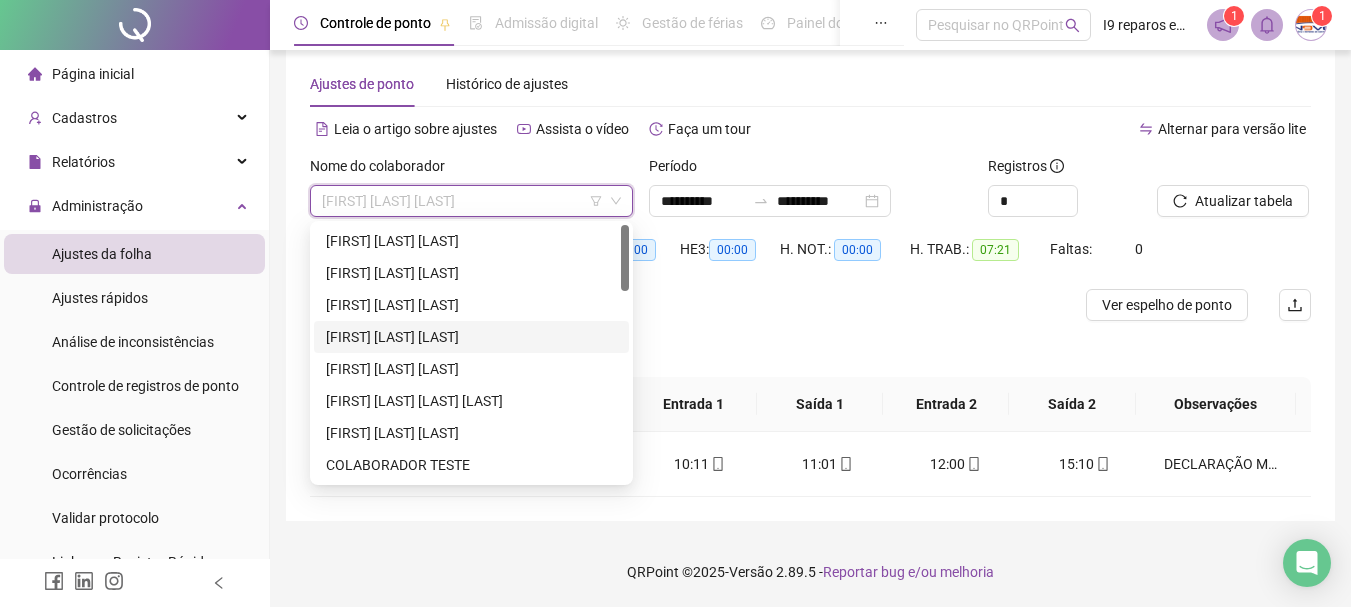 click on "[FIRST] [LAST] [LAST]" at bounding box center [471, 337] 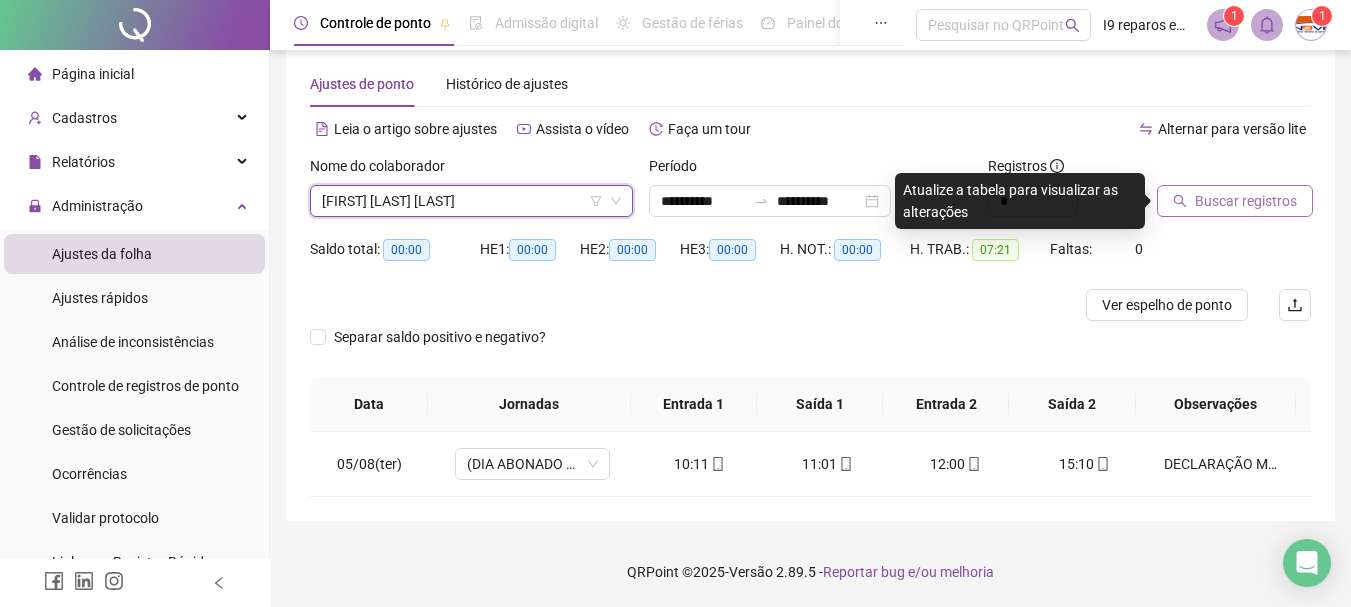 click on "Buscar registros" at bounding box center (1235, 201) 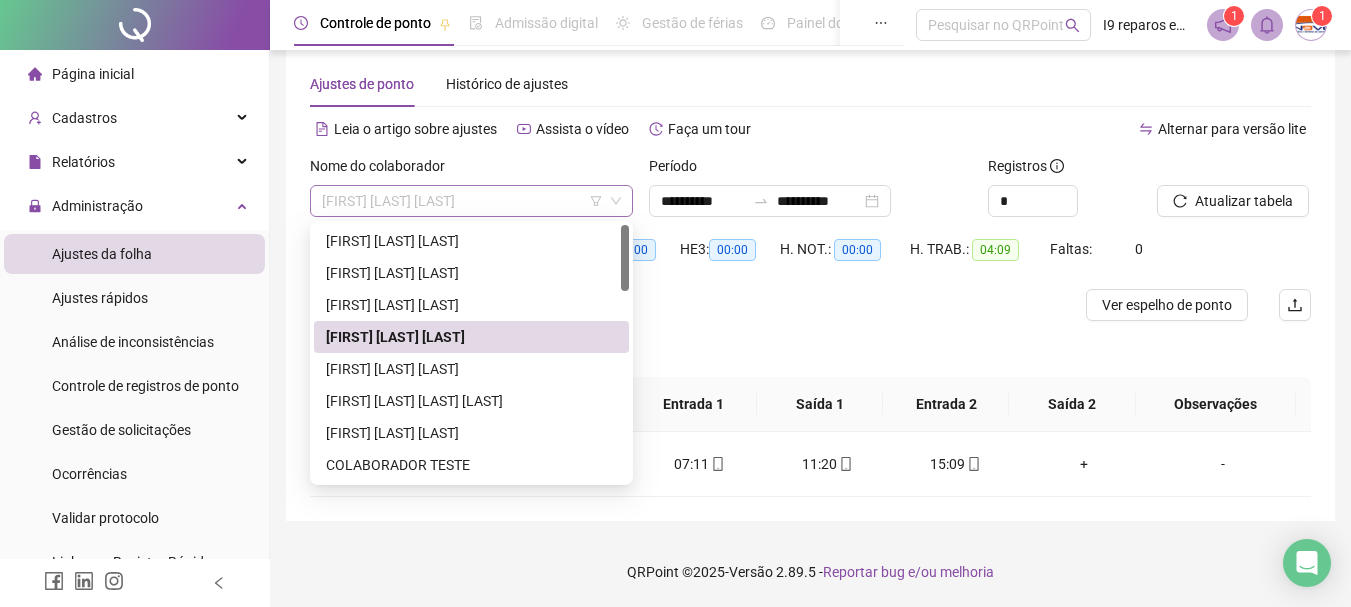 click on "[FIRST] [LAST] [LAST]" at bounding box center (471, 201) 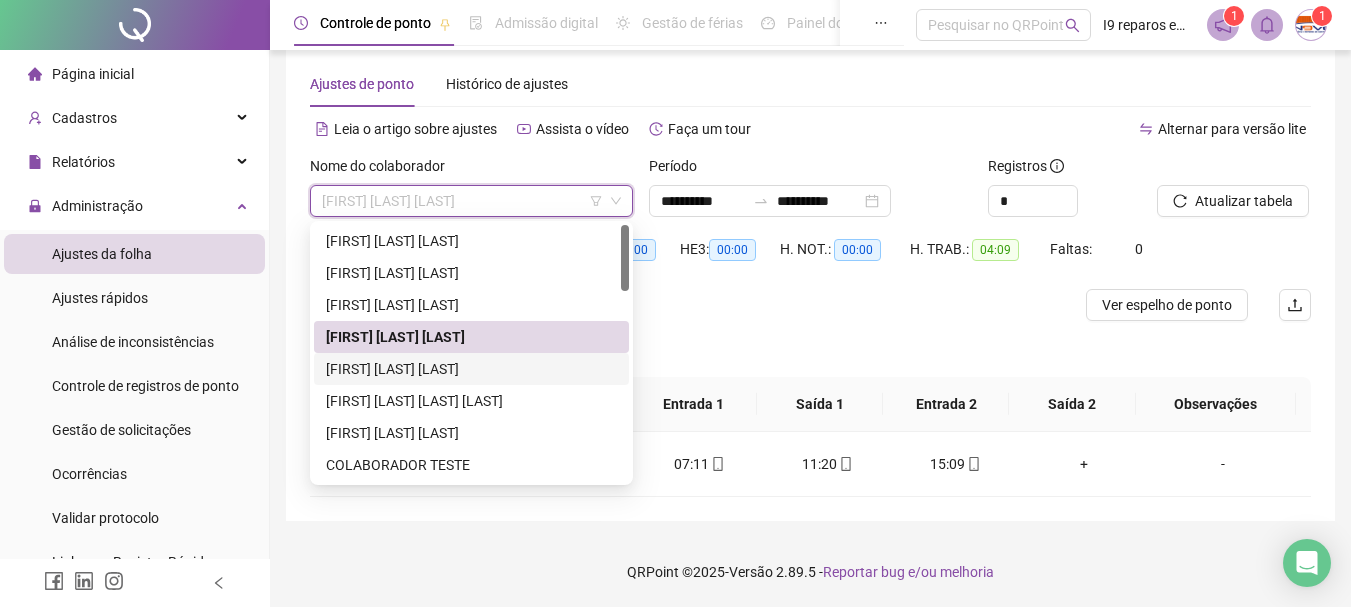 click on "[FIRST] [LAST] [LAST]" at bounding box center [471, 369] 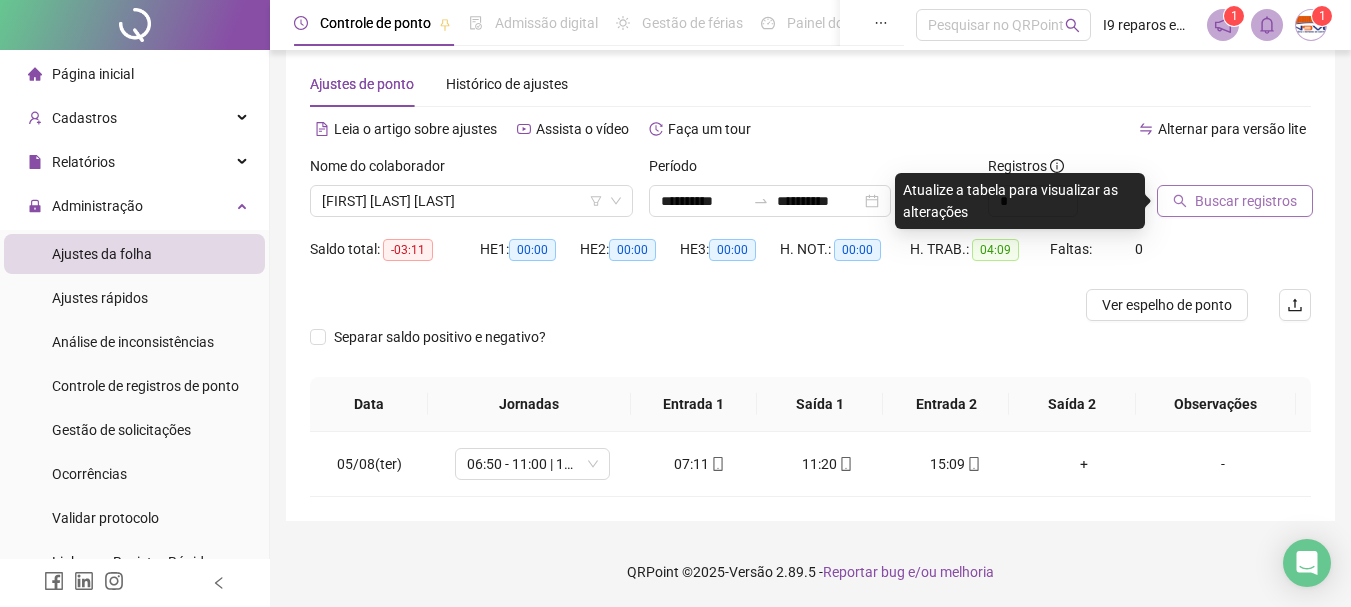click on "Buscar registros" at bounding box center [1235, 201] 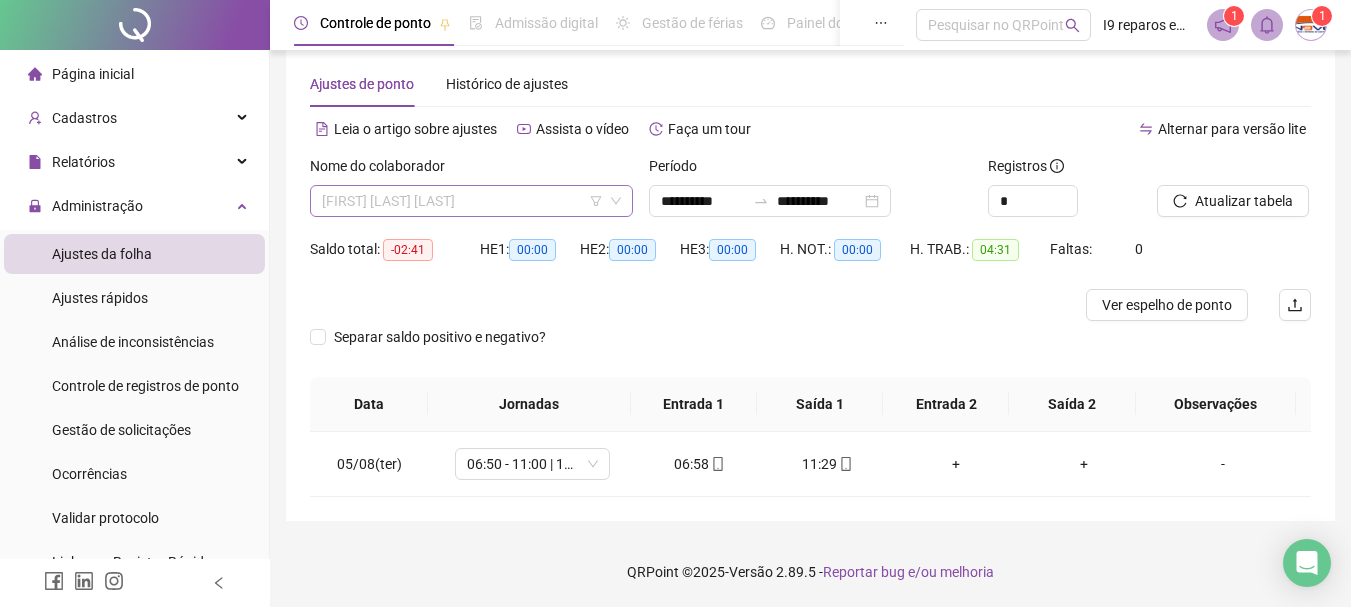click on "[FIRST] [LAST] [LAST]" at bounding box center (471, 201) 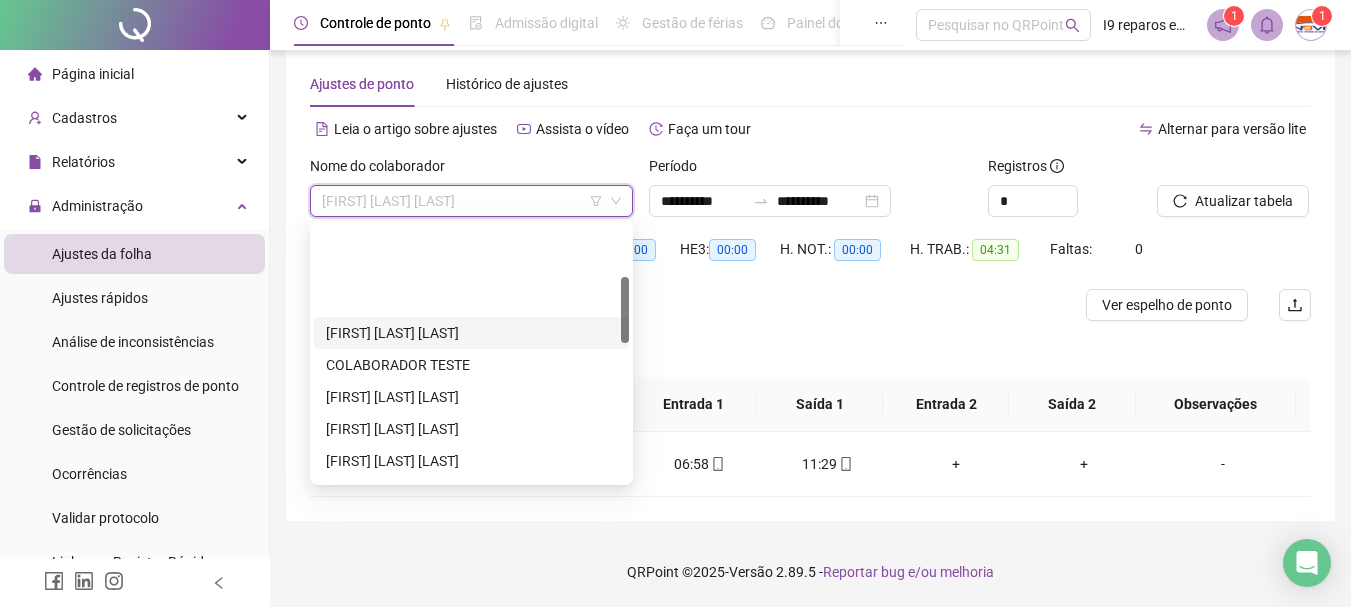 scroll, scrollTop: 200, scrollLeft: 0, axis: vertical 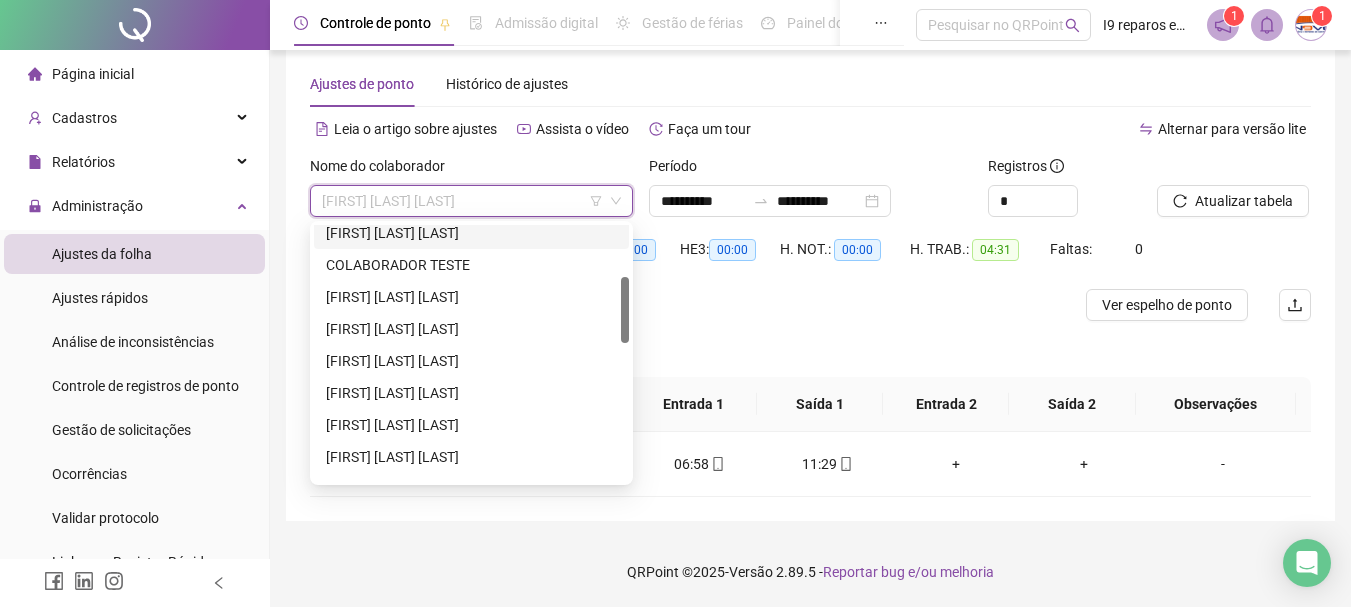 drag, startPoint x: 493, startPoint y: 420, endPoint x: 542, endPoint y: 405, distance: 51.24451 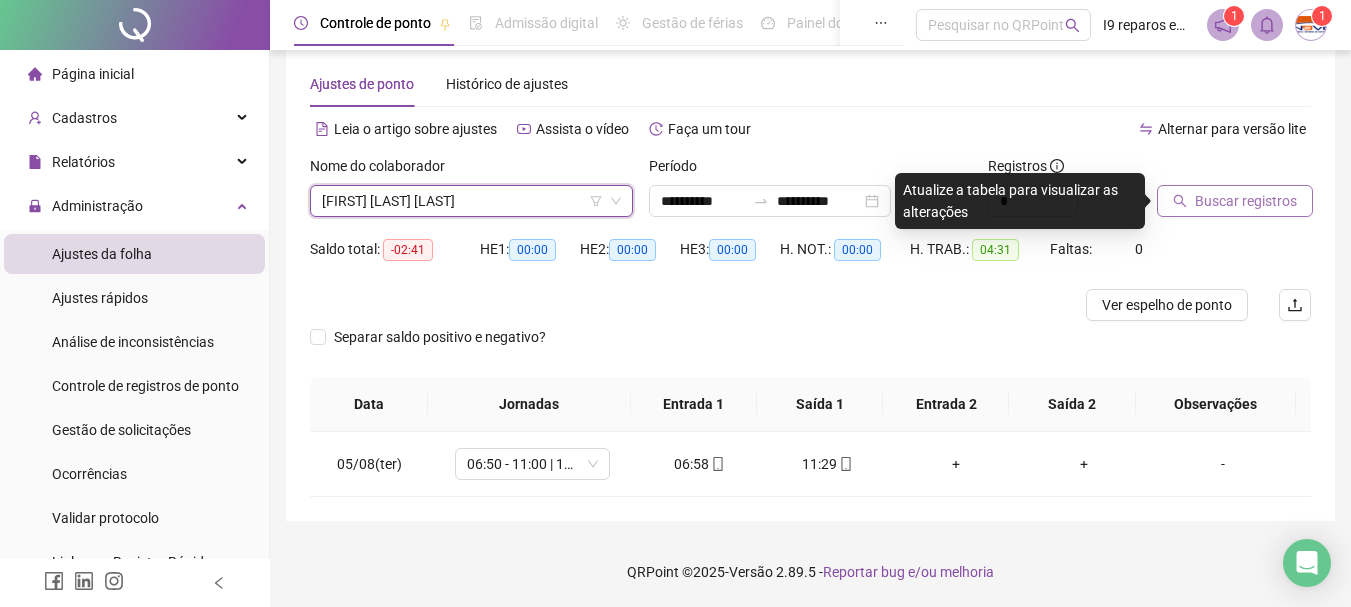 click on "Buscar registros" at bounding box center (1235, 201) 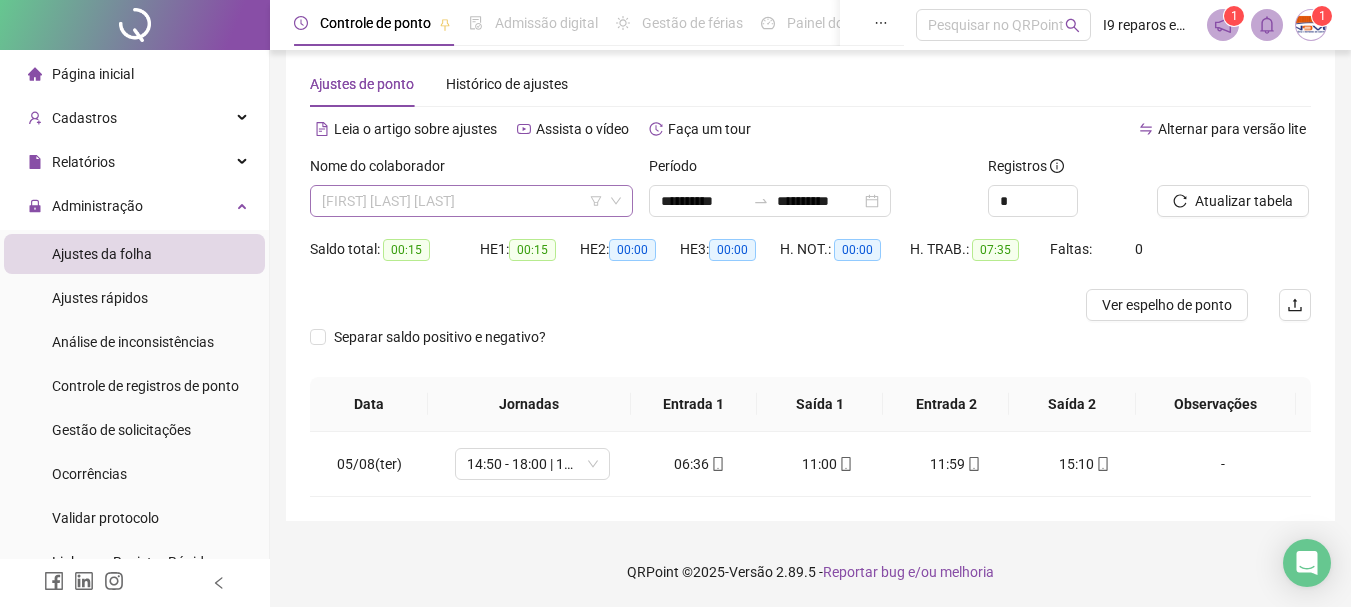 click on "[FIRST] [LAST] [LAST]" at bounding box center (471, 201) 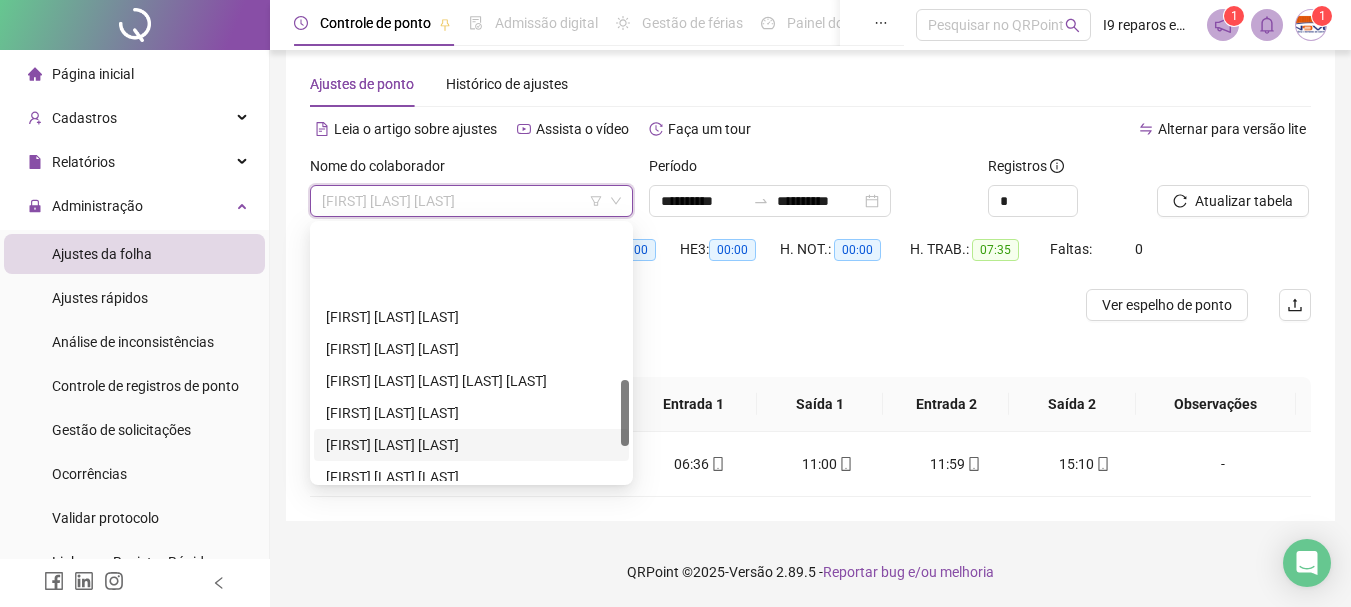 scroll, scrollTop: 600, scrollLeft: 0, axis: vertical 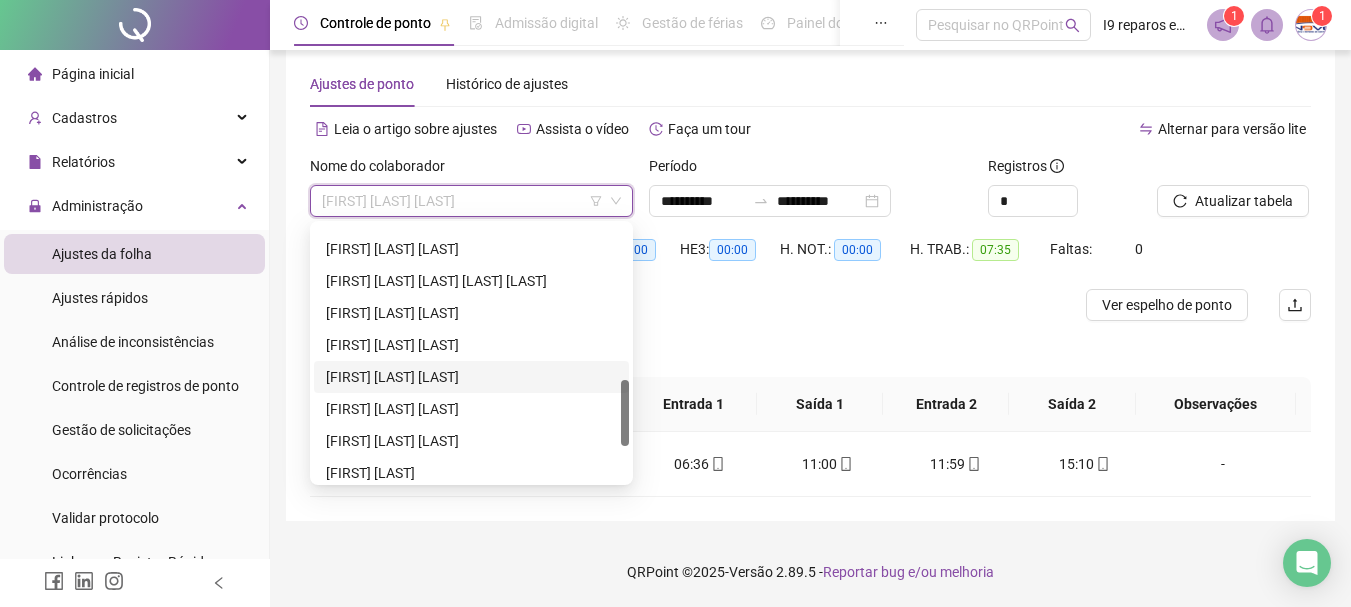 click on "[FIRST] [LAST] [LAST]" at bounding box center (471, 377) 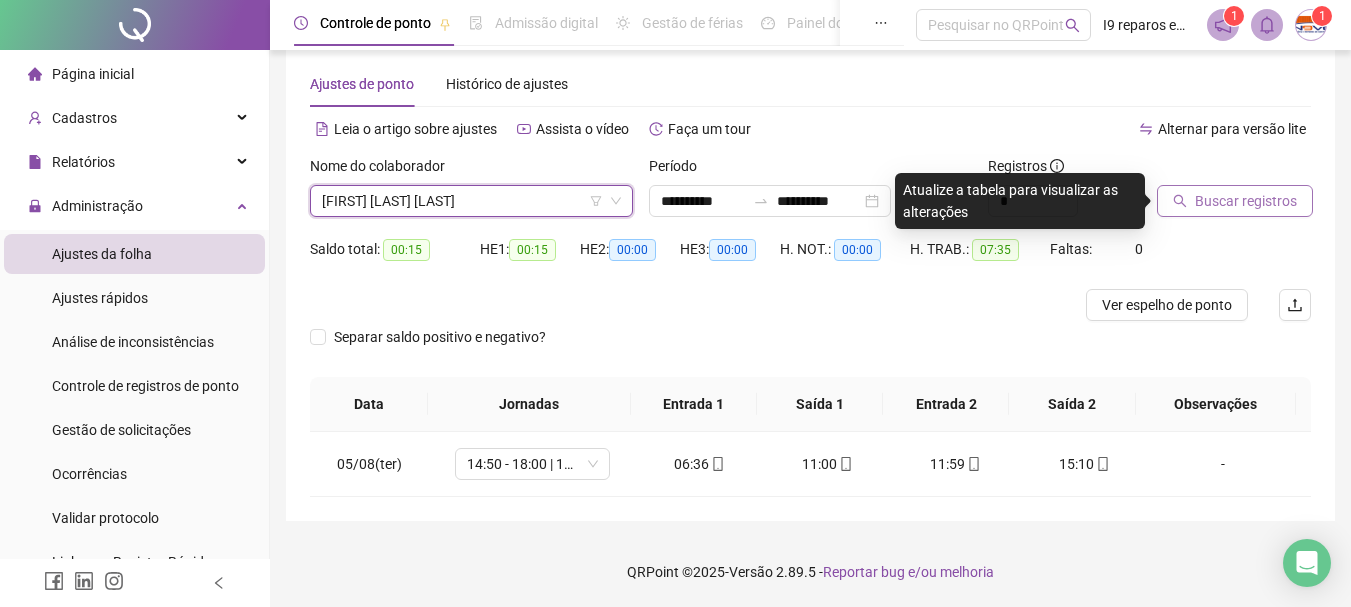 click on "Buscar registros" at bounding box center (1246, 201) 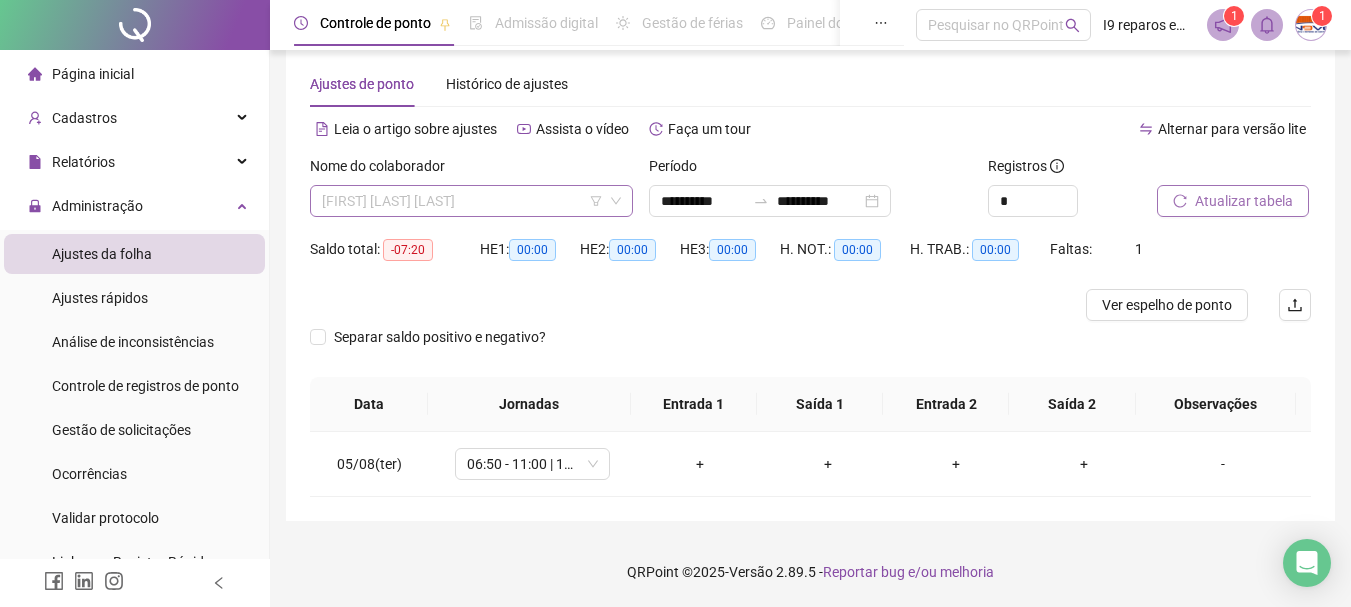 click on "[FIRST] [LAST] [LAST]" at bounding box center (471, 201) 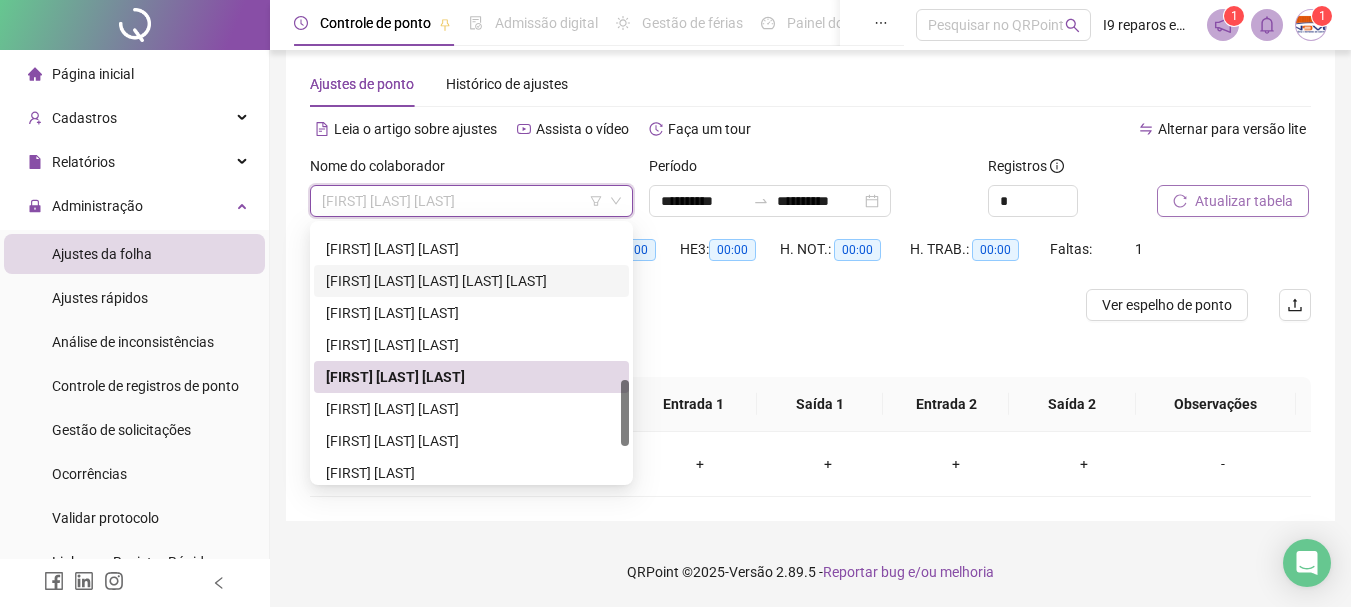 scroll, scrollTop: 736, scrollLeft: 0, axis: vertical 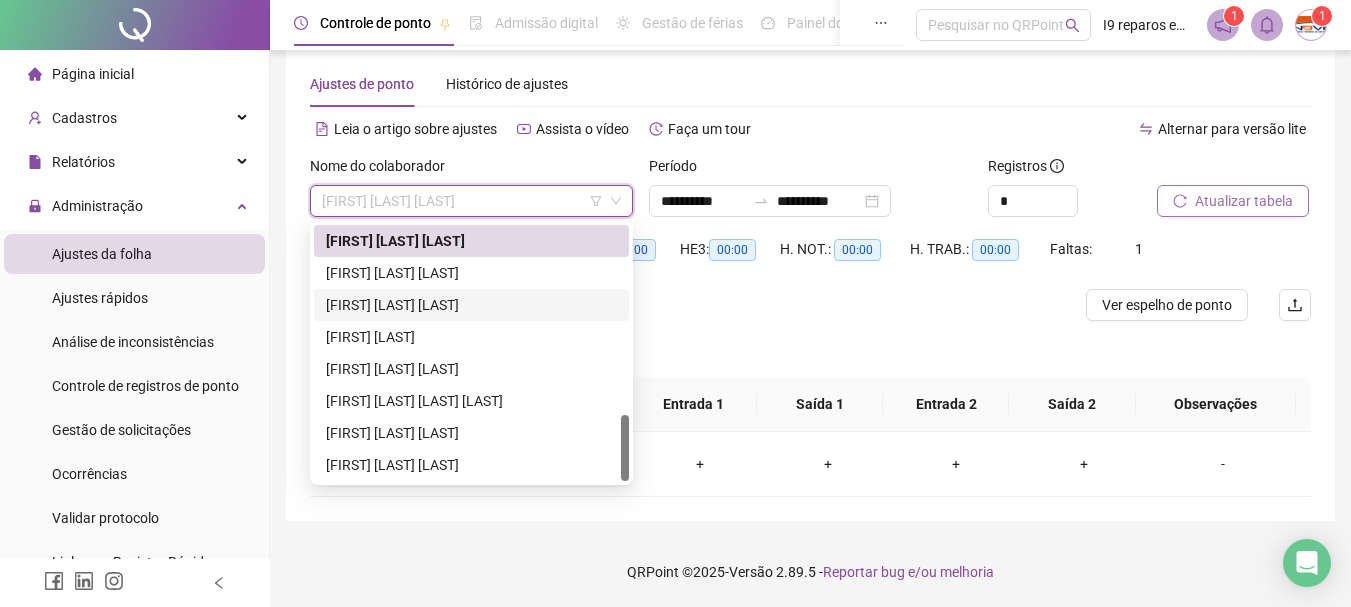 click on "[FIRST] [LAST] [LAST]" at bounding box center [471, 305] 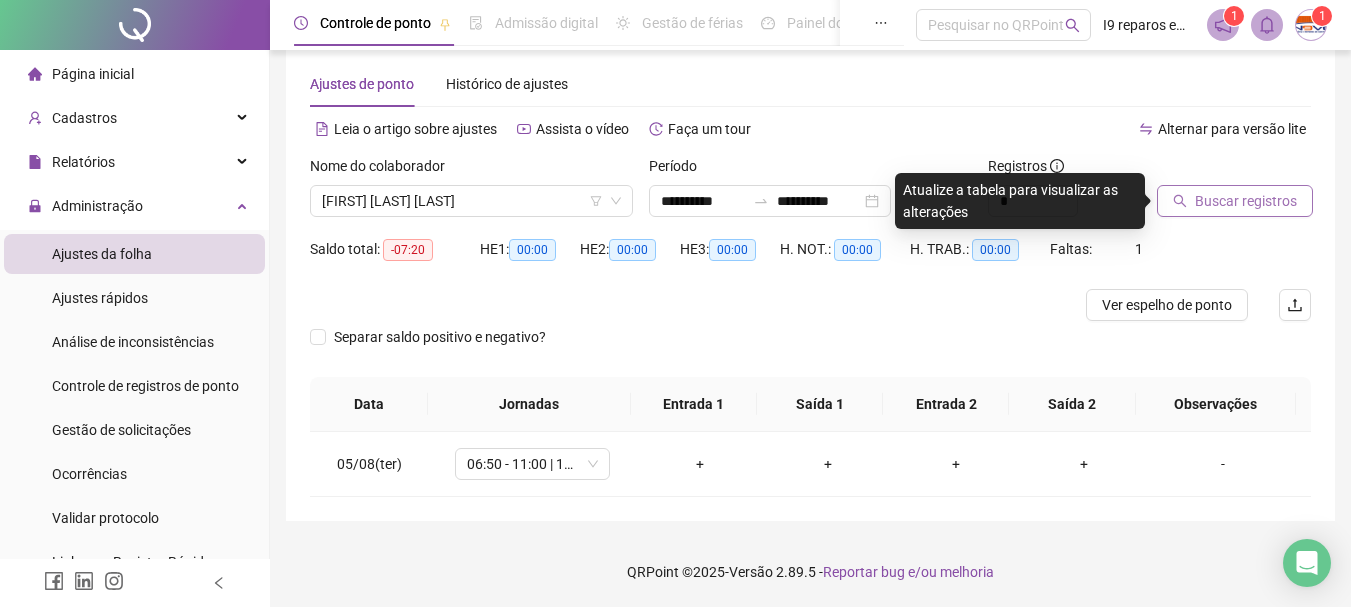 click on "Buscar registros" at bounding box center [1235, 201] 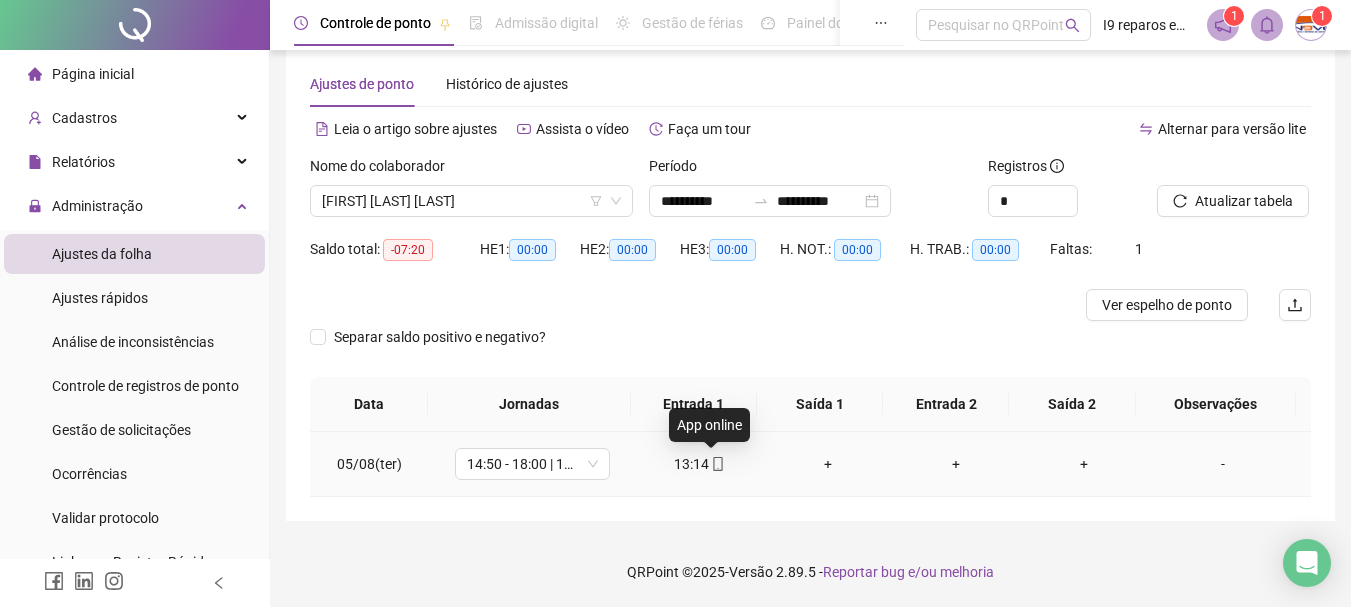 click 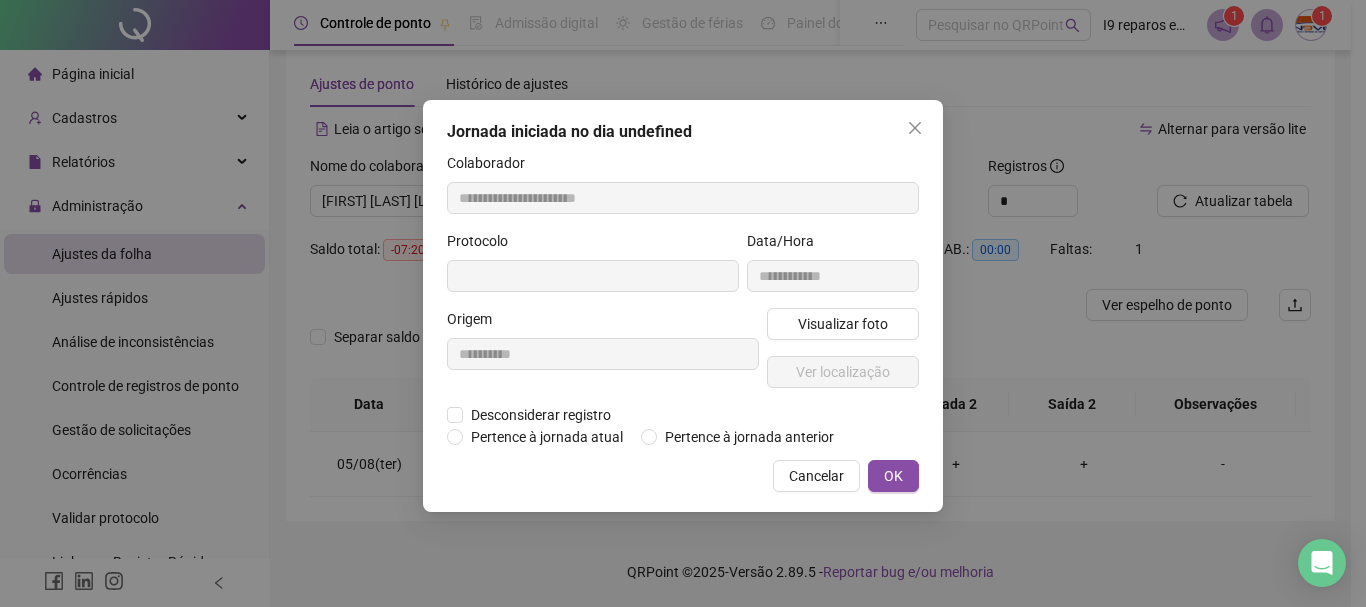 type on "**********" 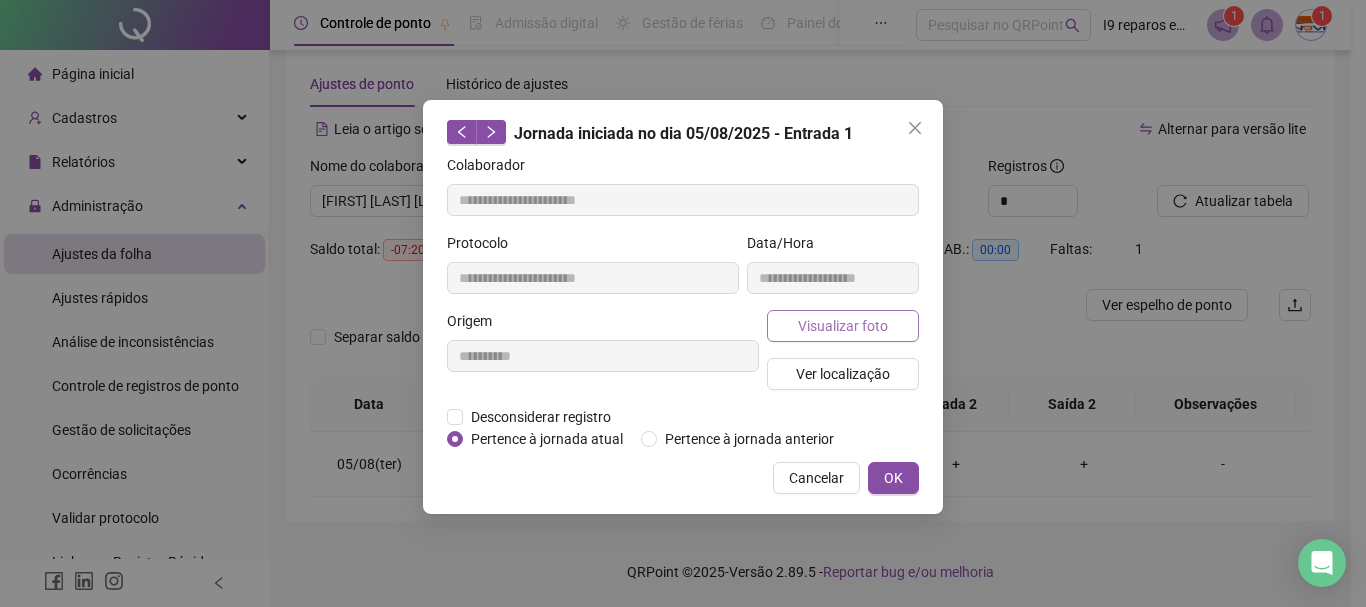 click on "Visualizar foto" at bounding box center [843, 326] 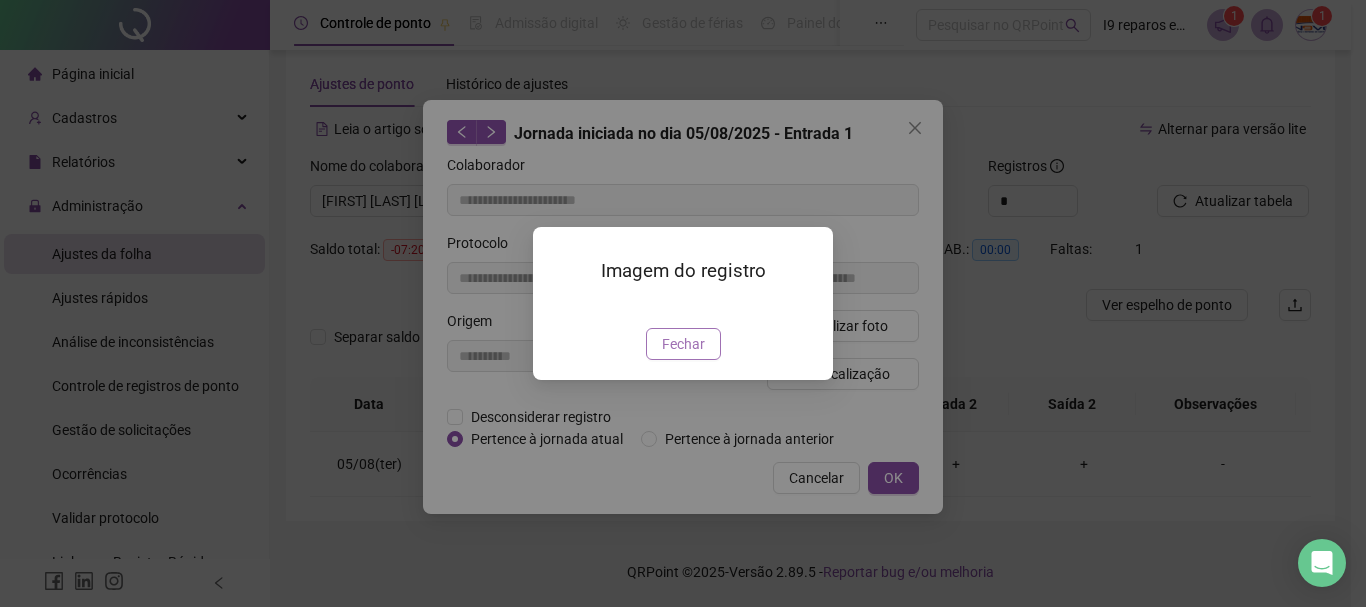 click on "Fechar" at bounding box center (683, 344) 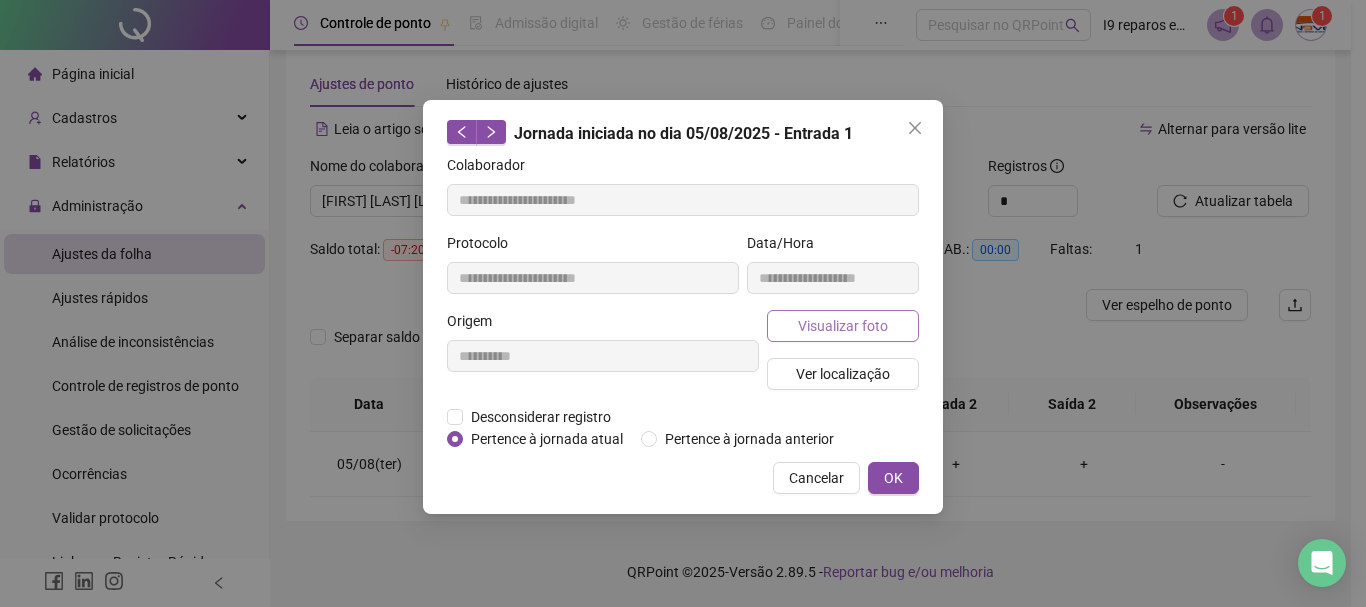 click on "Visualizar foto" at bounding box center (843, 326) 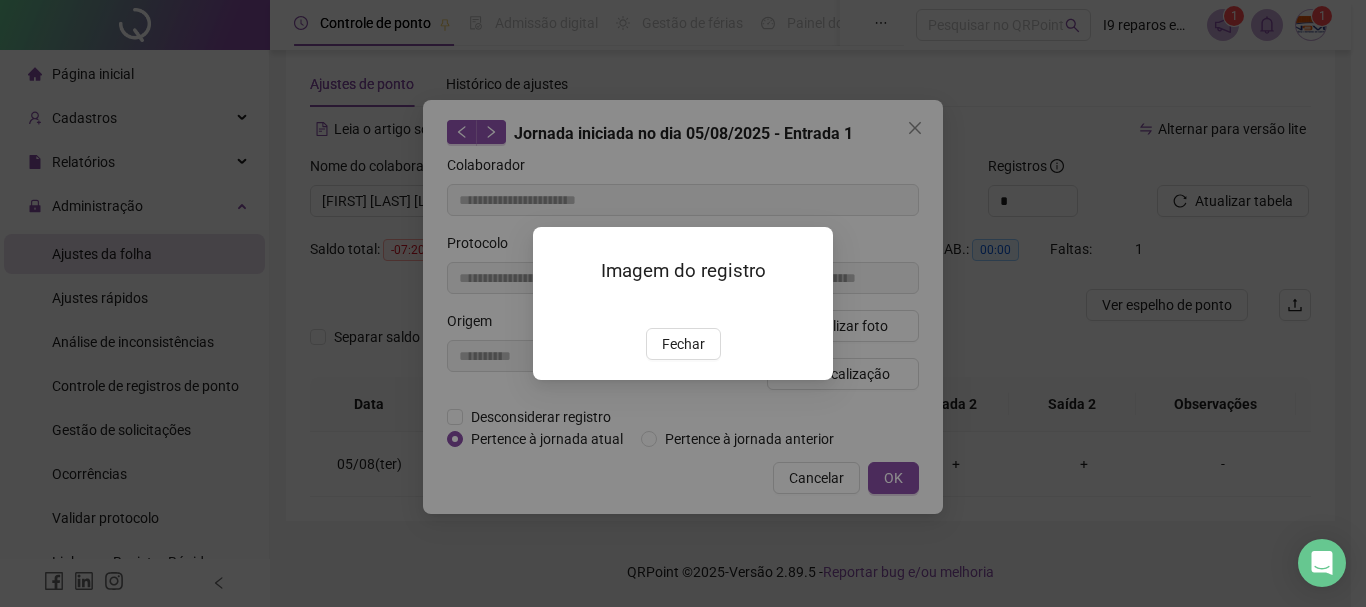 drag, startPoint x: 659, startPoint y: 471, endPoint x: 704, endPoint y: 408, distance: 77.42093 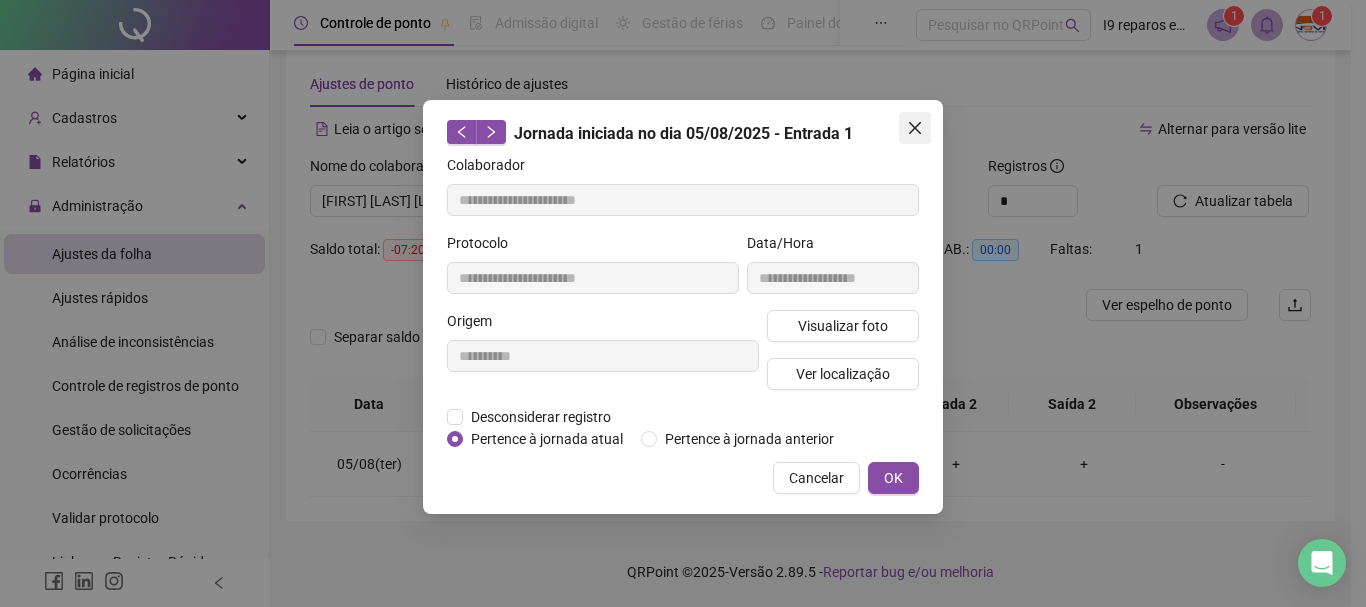 click 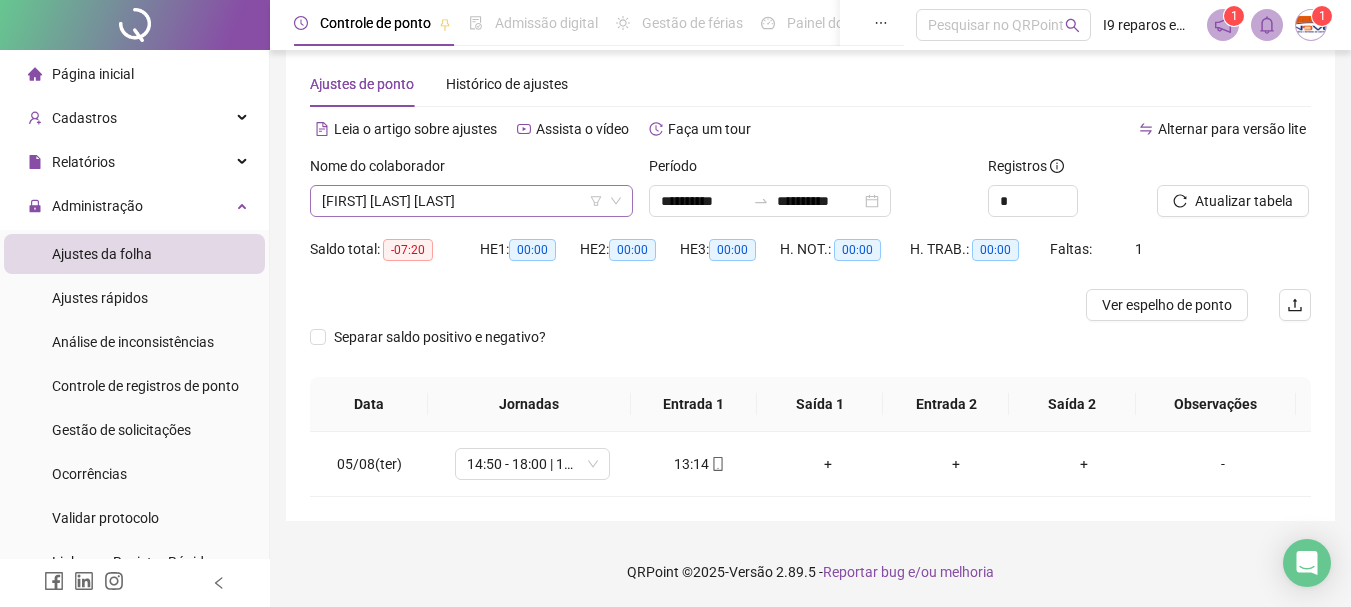 click on "[FIRST] [LAST] [LAST]" at bounding box center (471, 201) 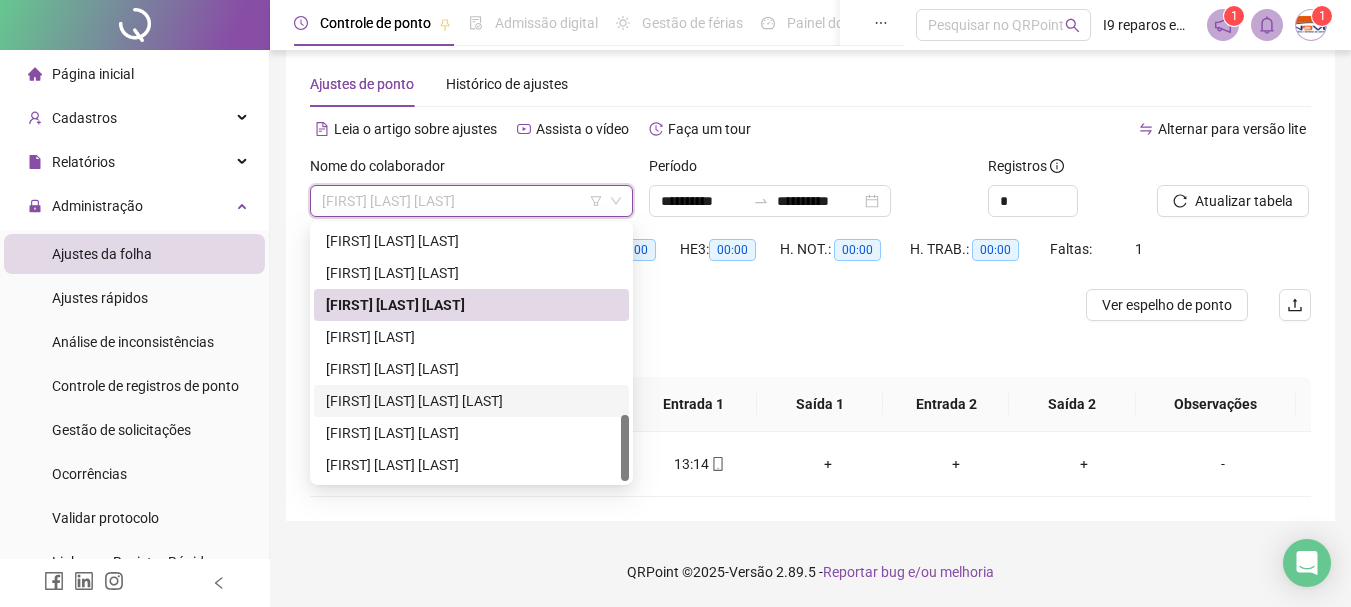 click on "[FIRST] [LAST] [LAST] [LAST]" at bounding box center (471, 401) 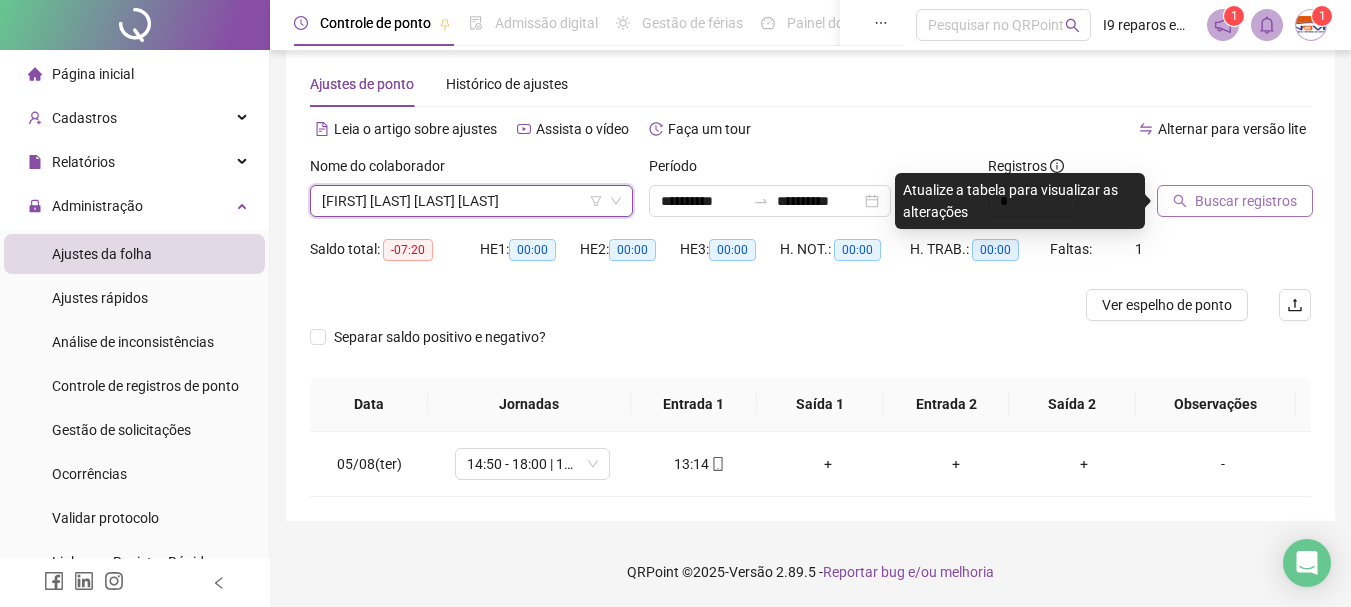 click on "Buscar registros" at bounding box center (1246, 201) 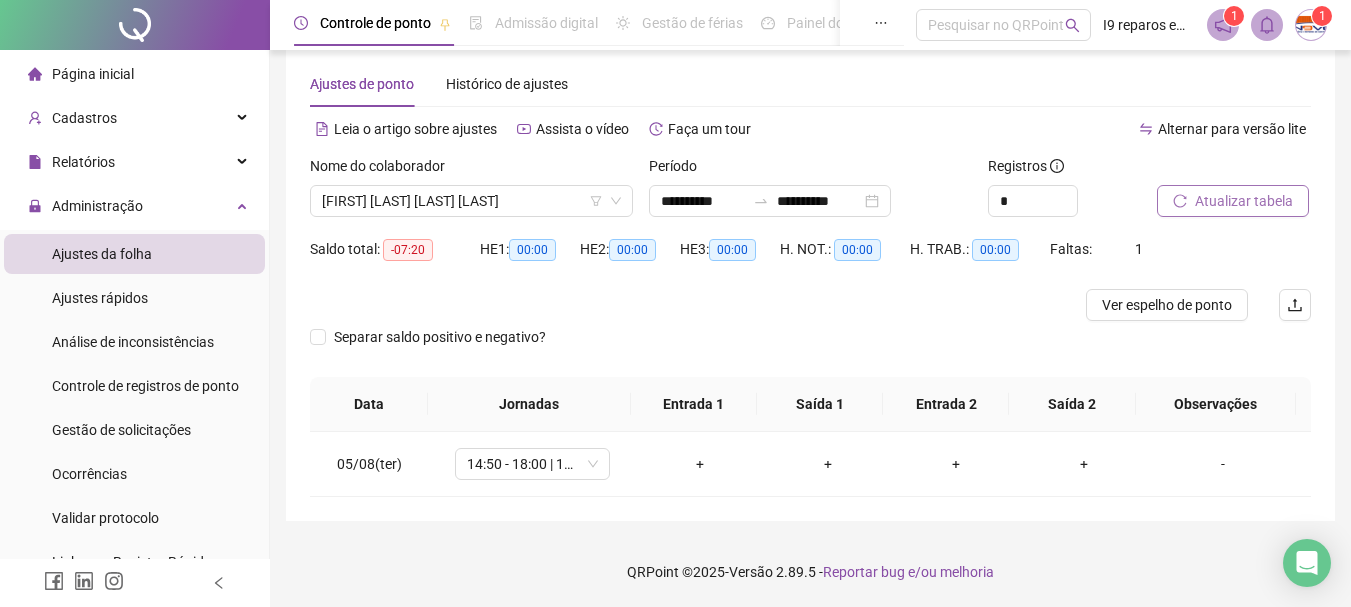 click on "Página inicial" at bounding box center (93, 74) 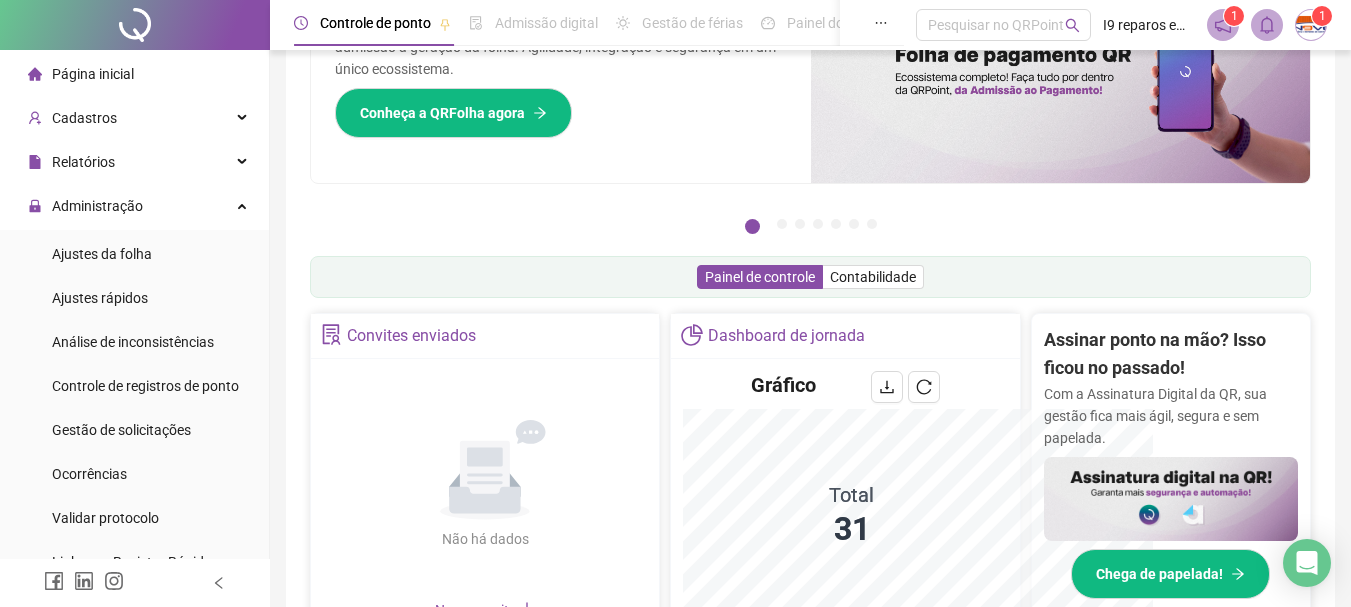 scroll, scrollTop: 624, scrollLeft: 0, axis: vertical 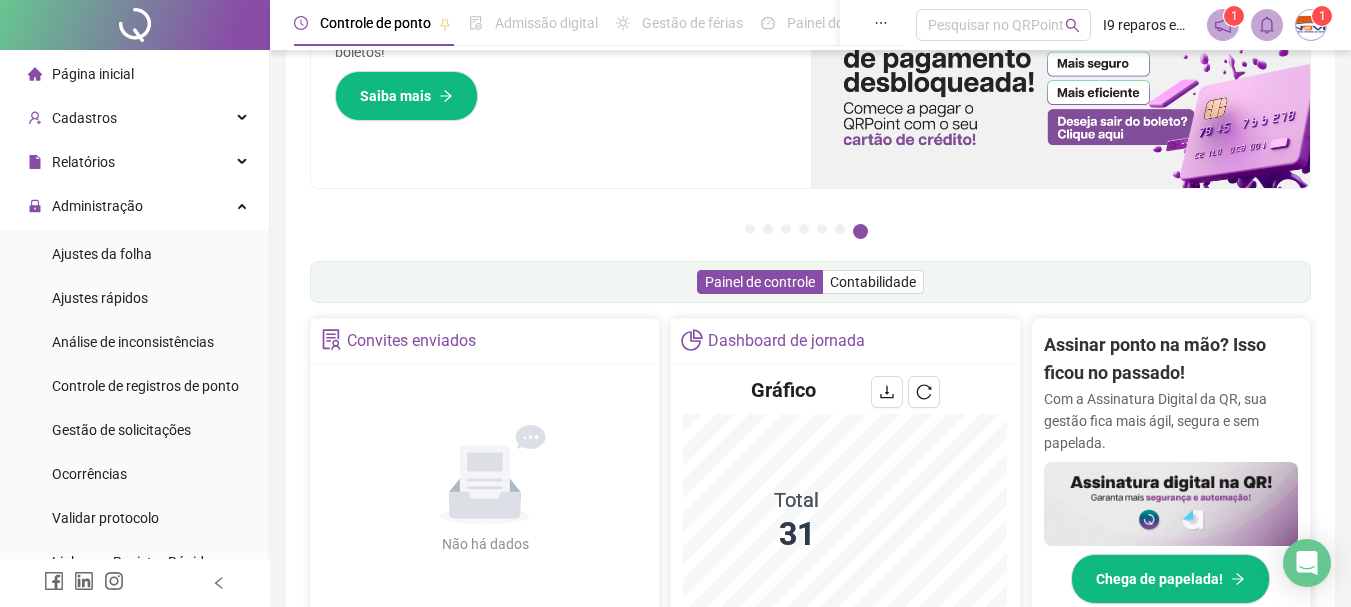 click on "Página inicial" at bounding box center (93, 74) 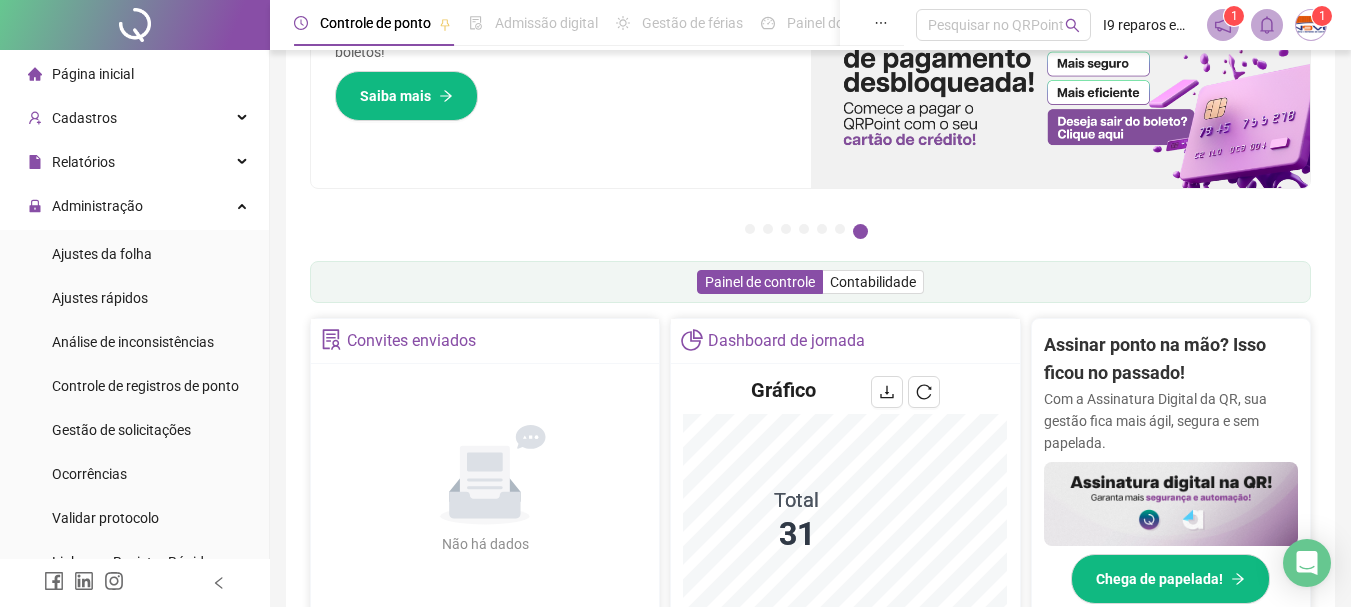 click on "Página inicial" at bounding box center [93, 74] 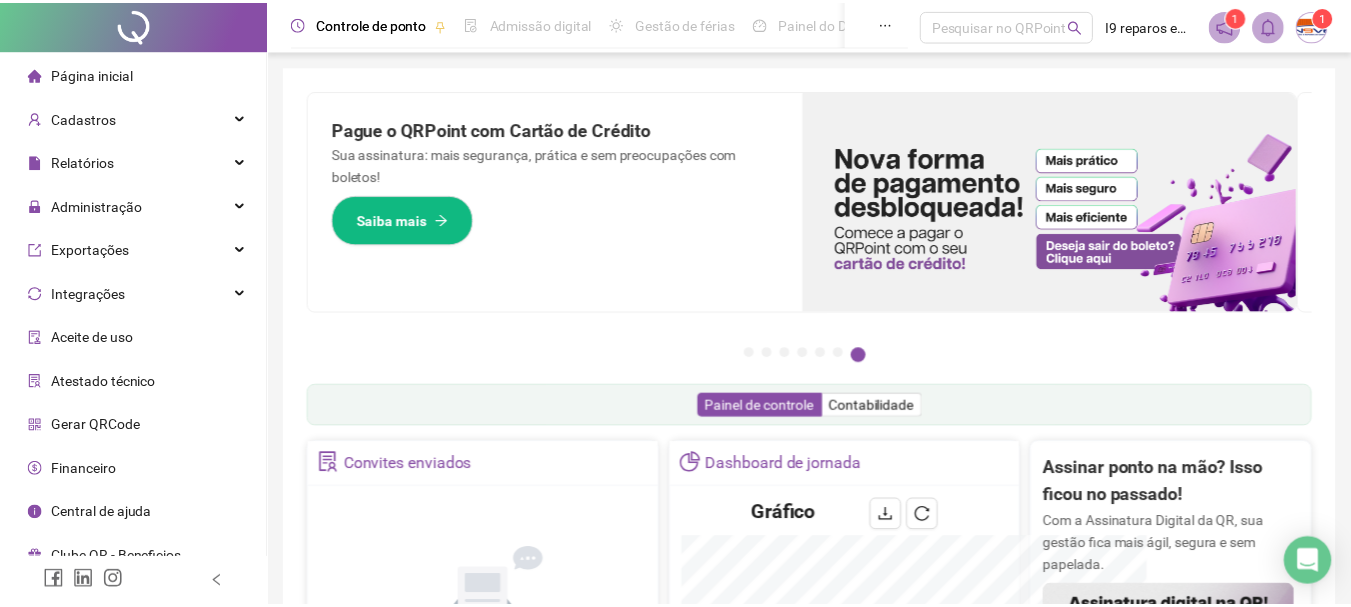 scroll, scrollTop: 0, scrollLeft: 0, axis: both 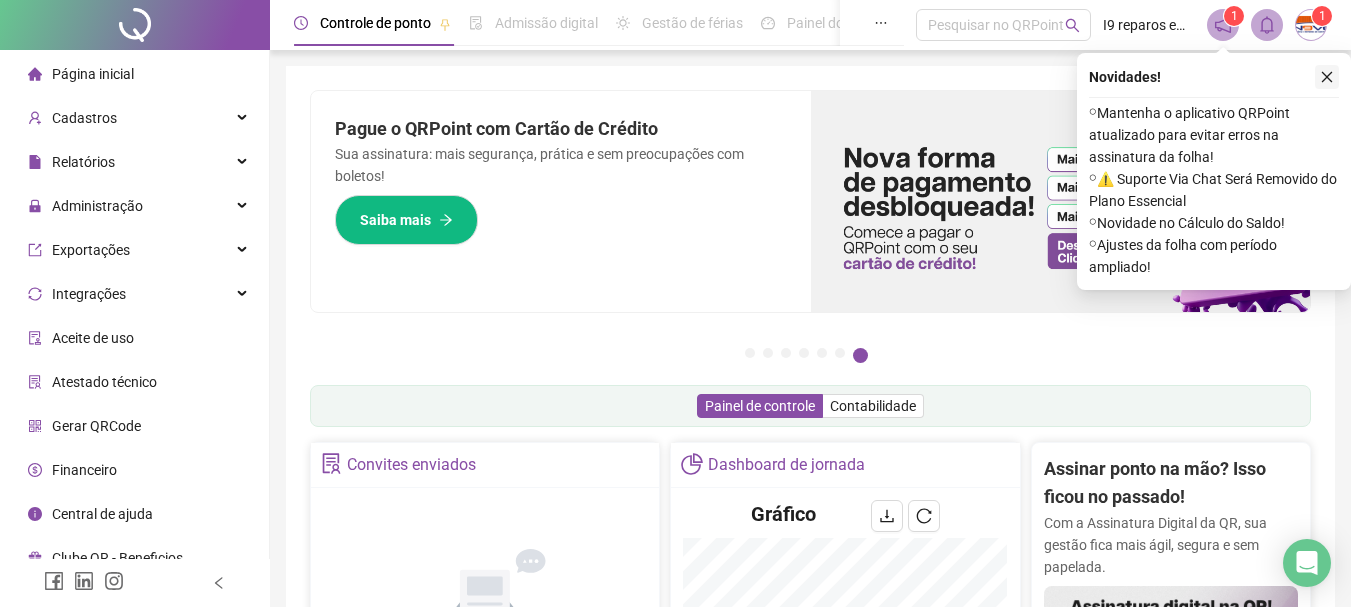 click 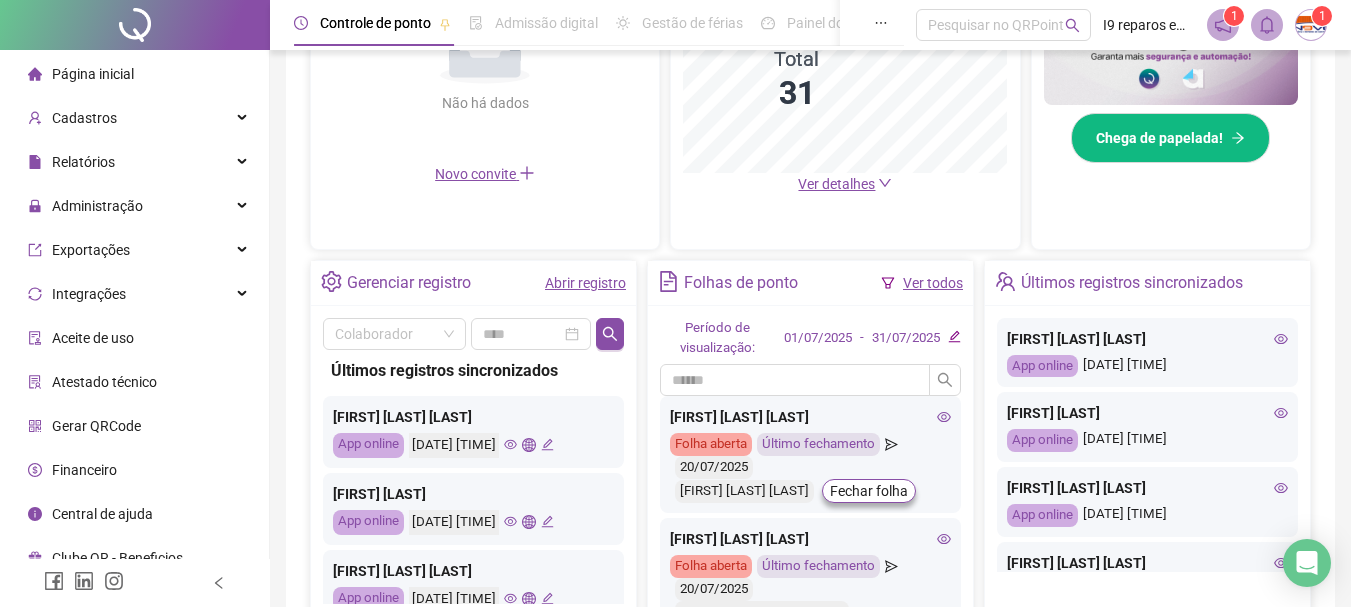scroll, scrollTop: 600, scrollLeft: 0, axis: vertical 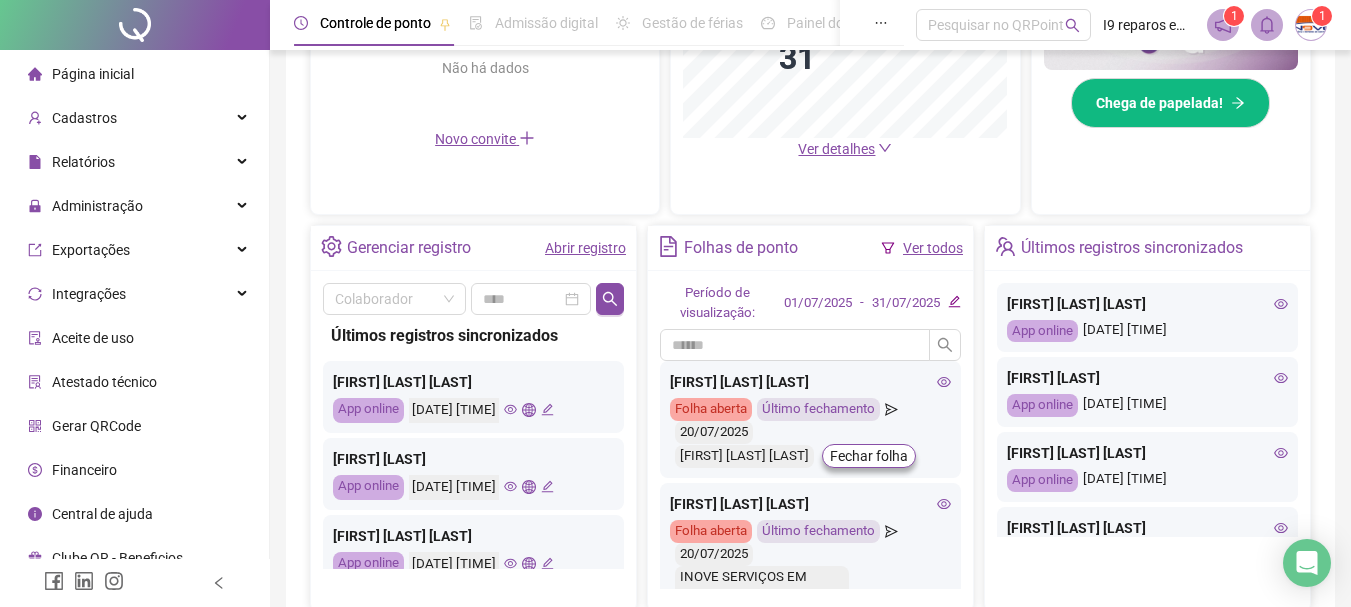 click 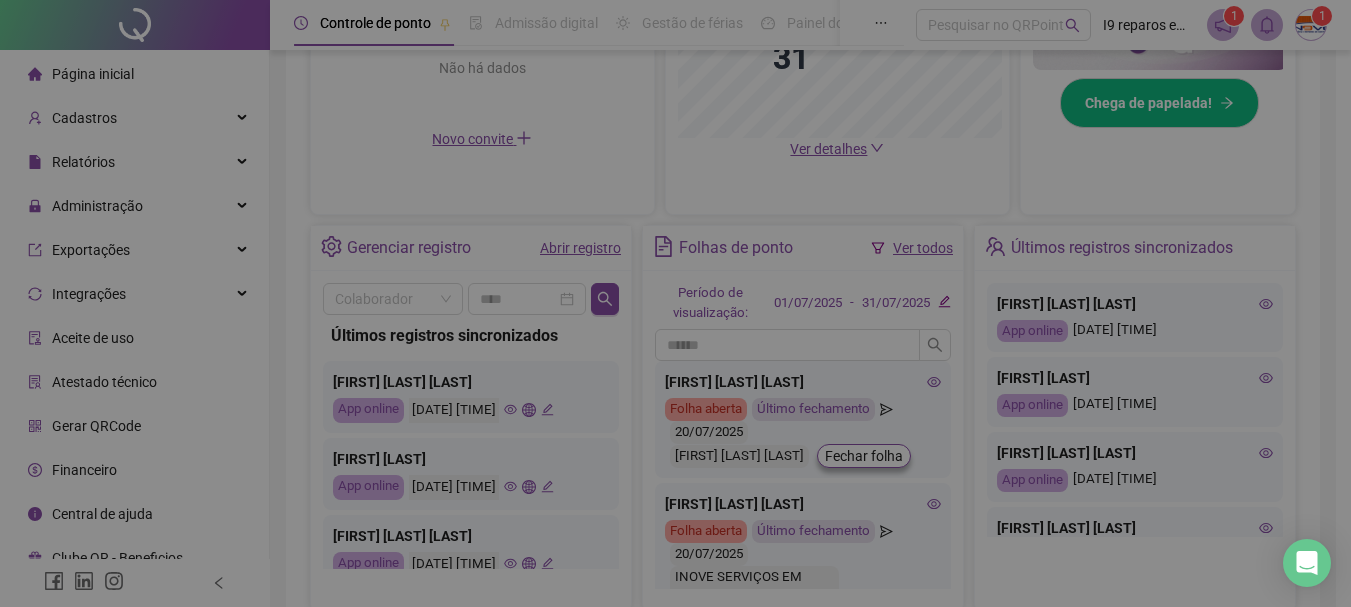 type on "**********" 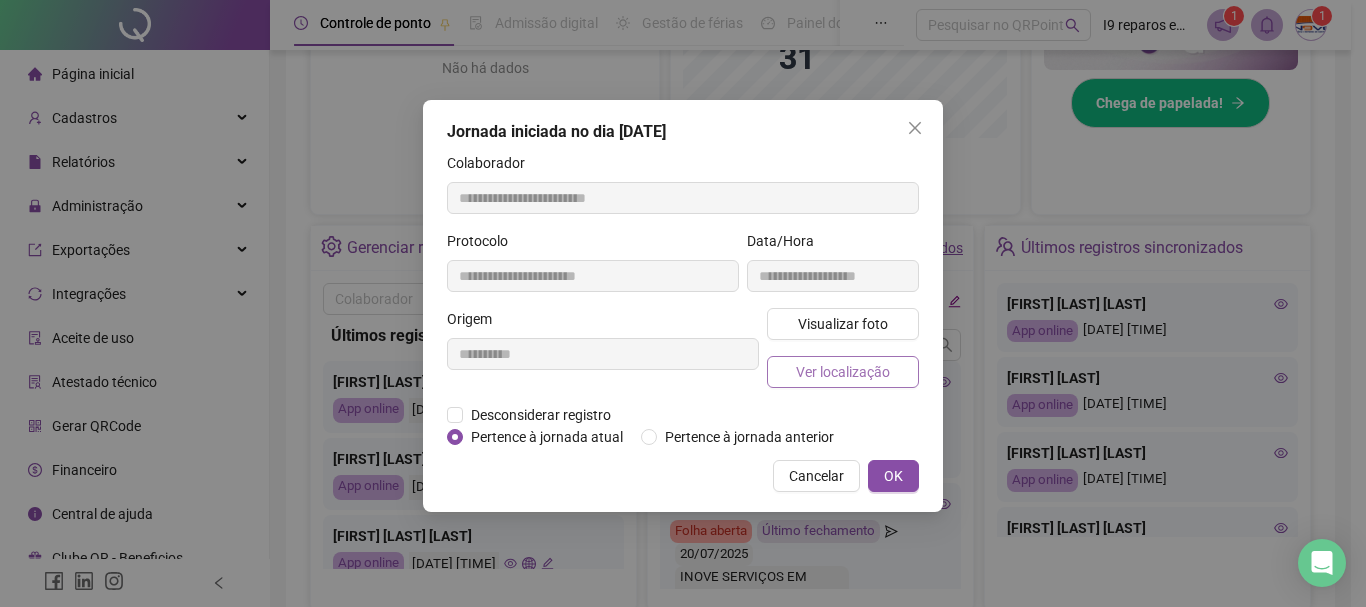 click on "Ver localização" at bounding box center (843, 372) 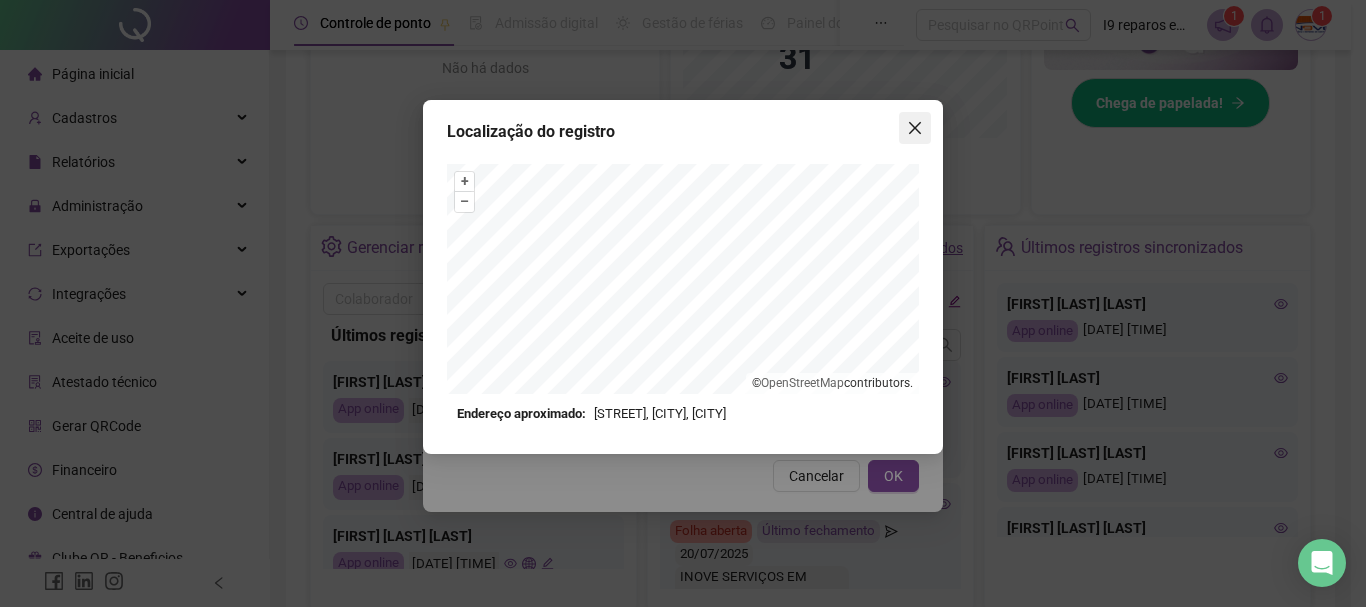 click 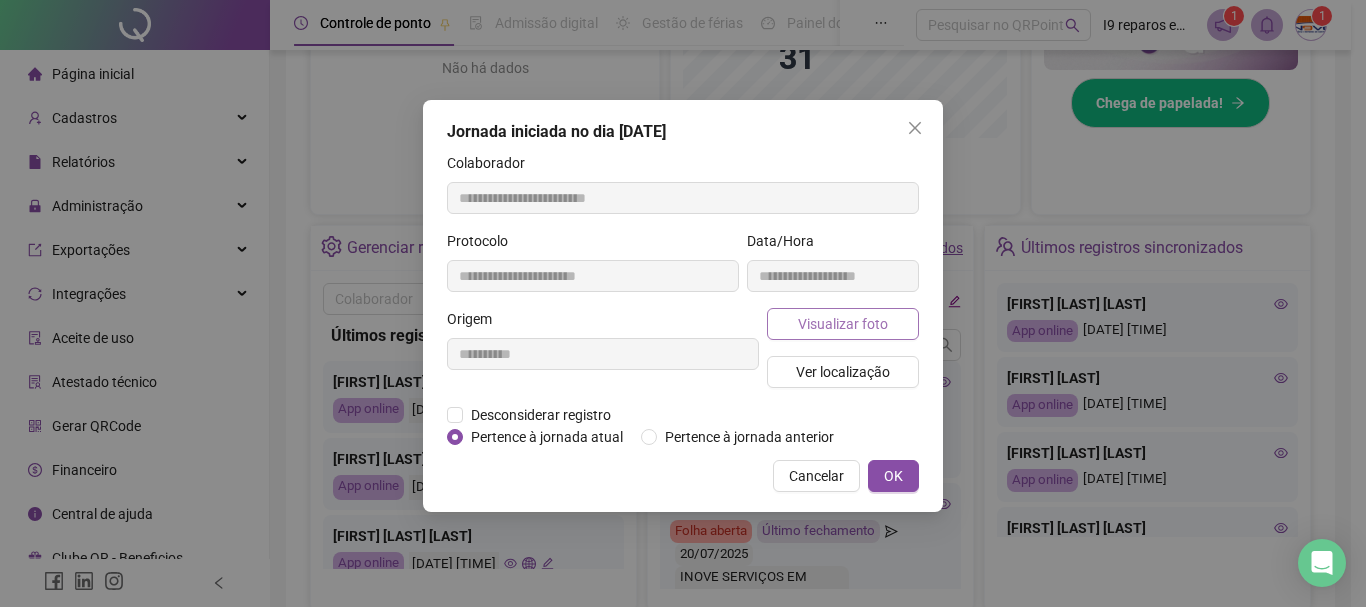 click on "Visualizar foto" at bounding box center [843, 324] 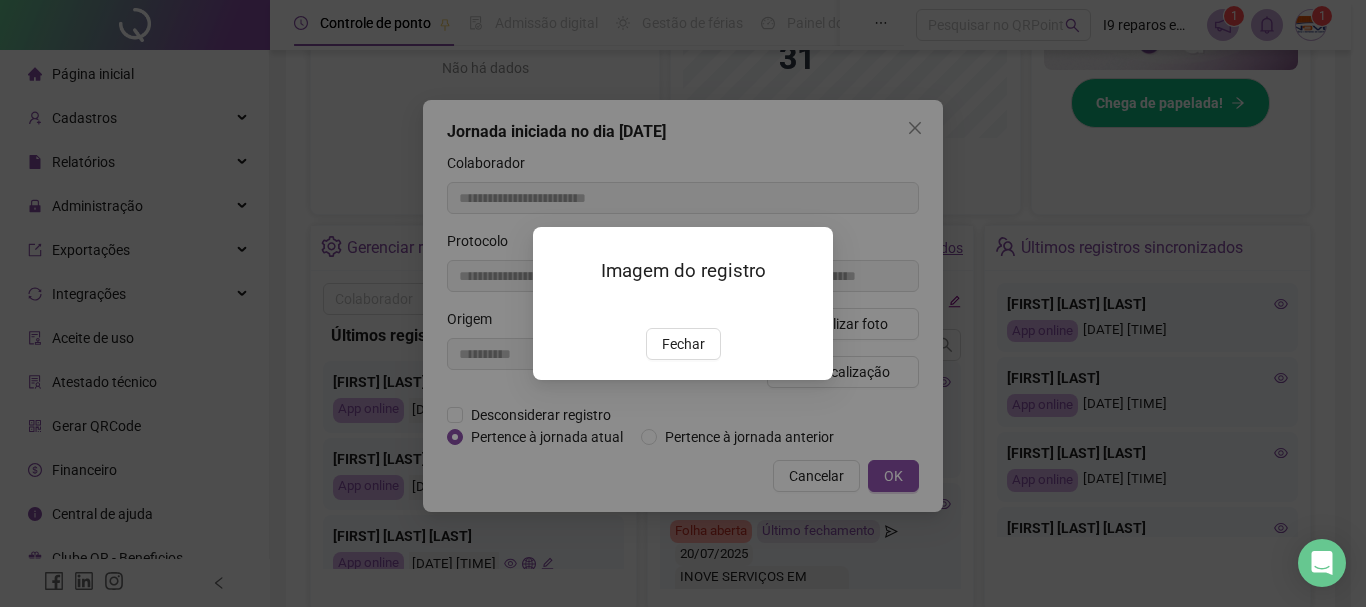 drag, startPoint x: 660, startPoint y: 463, endPoint x: 804, endPoint y: 259, distance: 249.70383 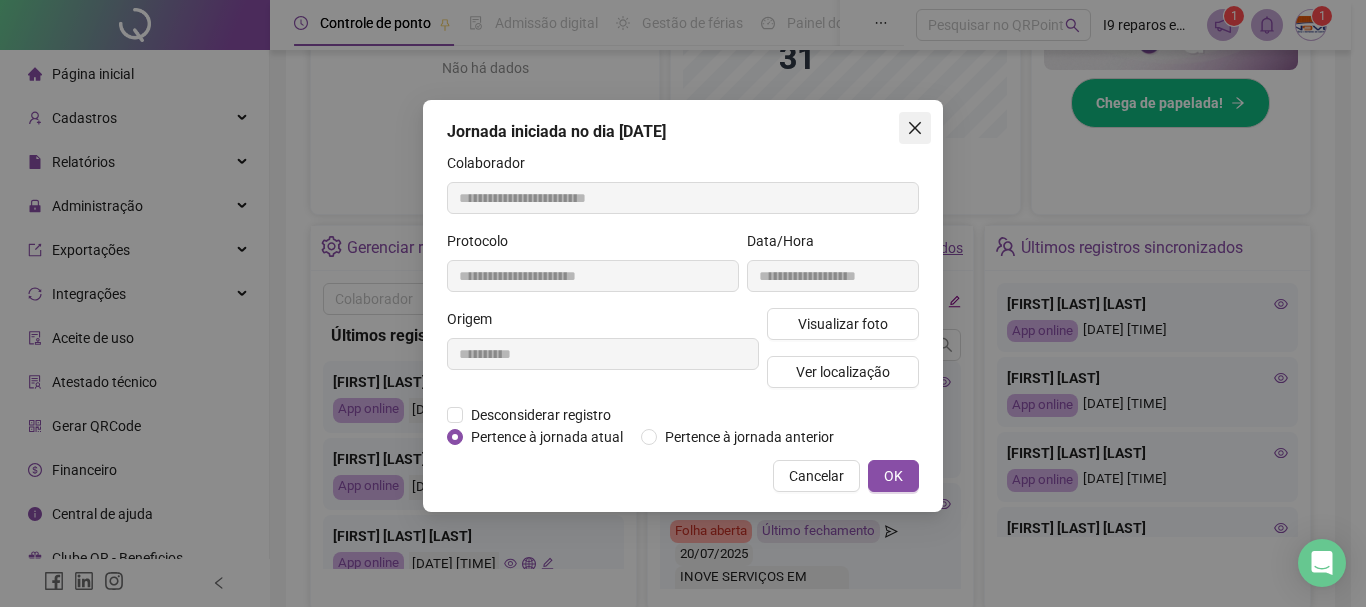 click at bounding box center (915, 128) 